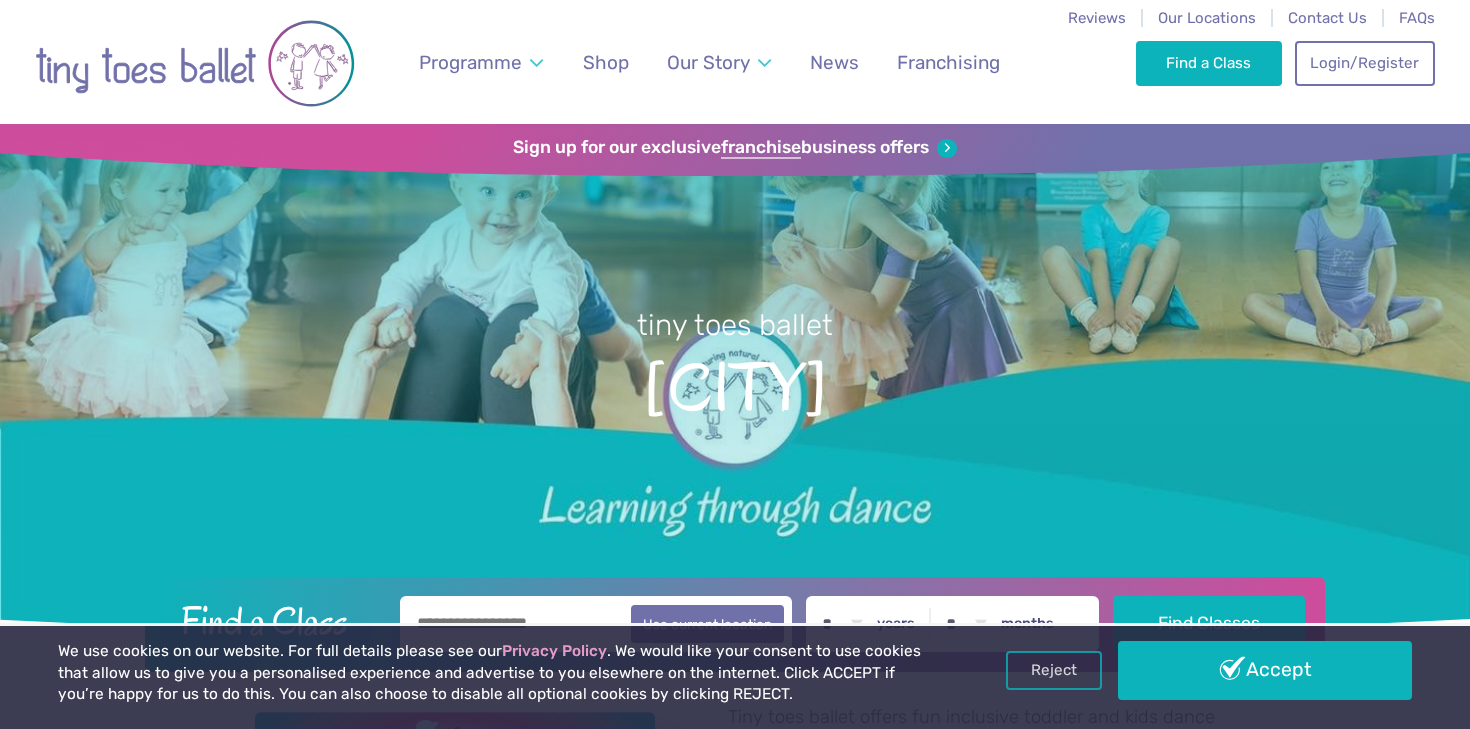 scroll, scrollTop: 278, scrollLeft: 0, axis: vertical 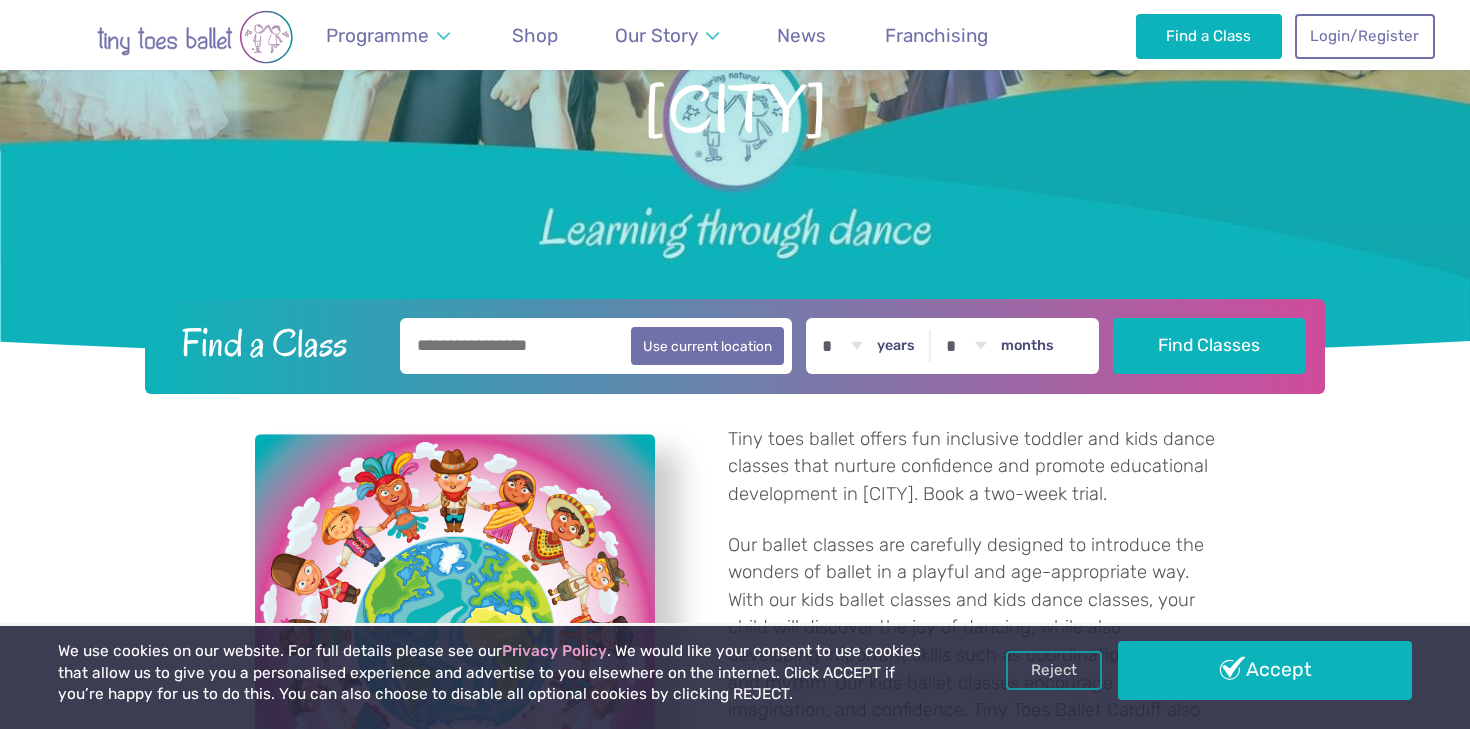 click at bounding box center [596, 346] 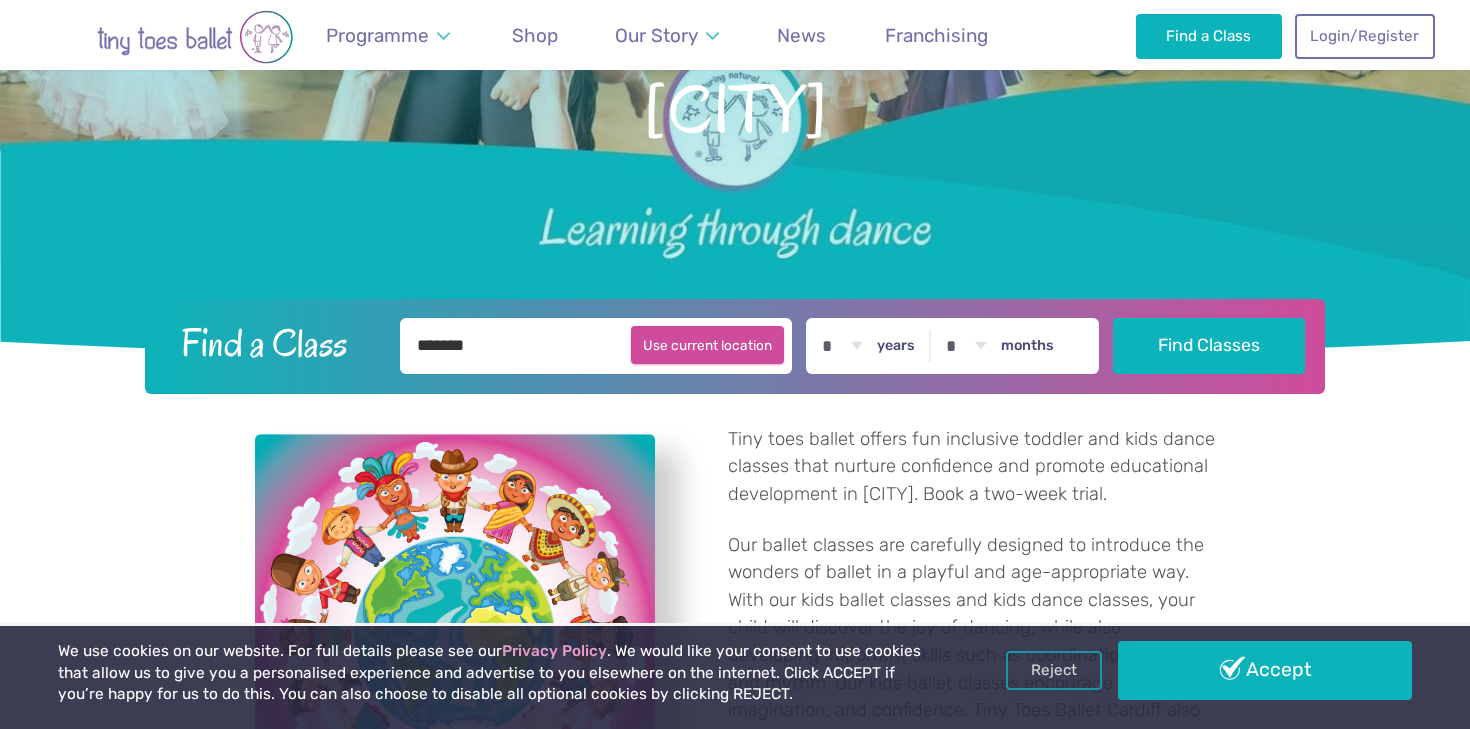 click on "Use current location" at bounding box center (707, 345) 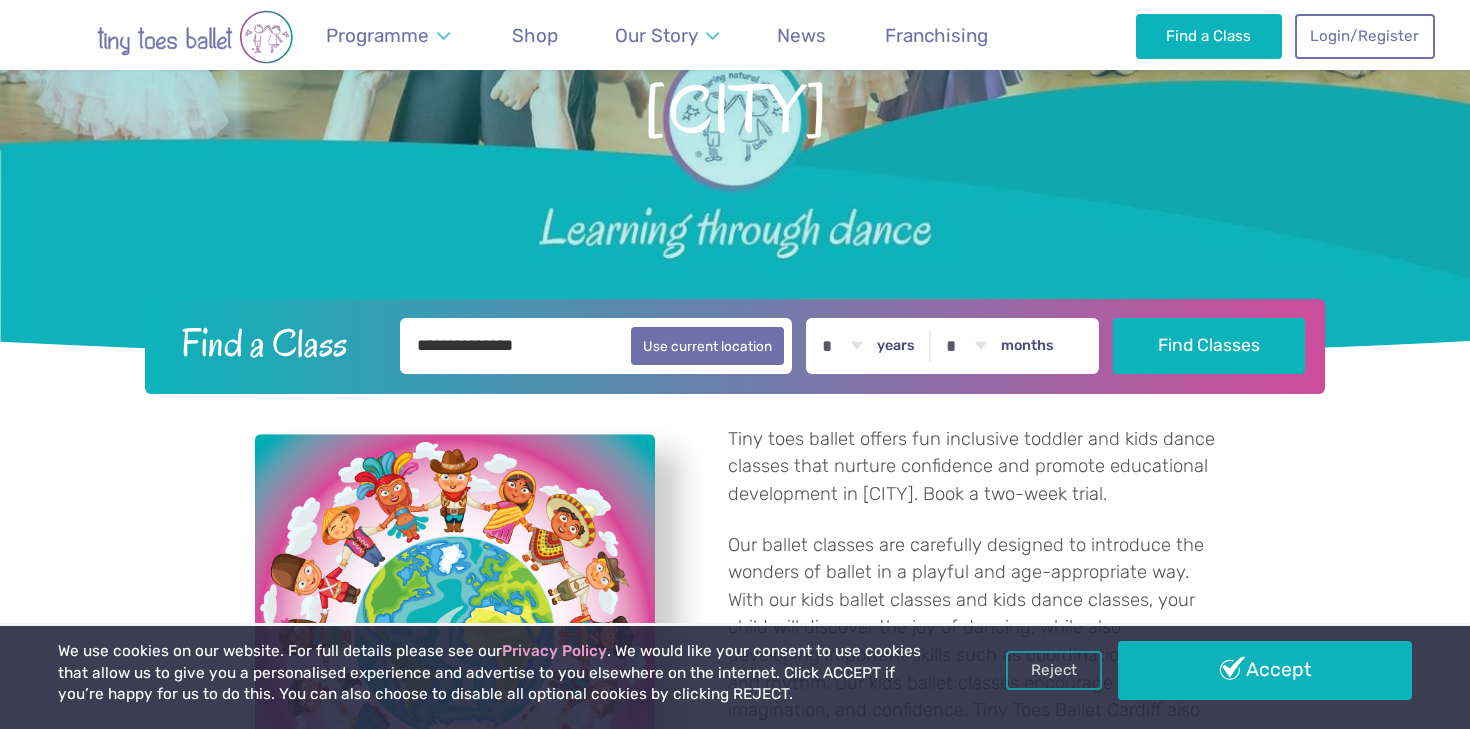 type on "**********" 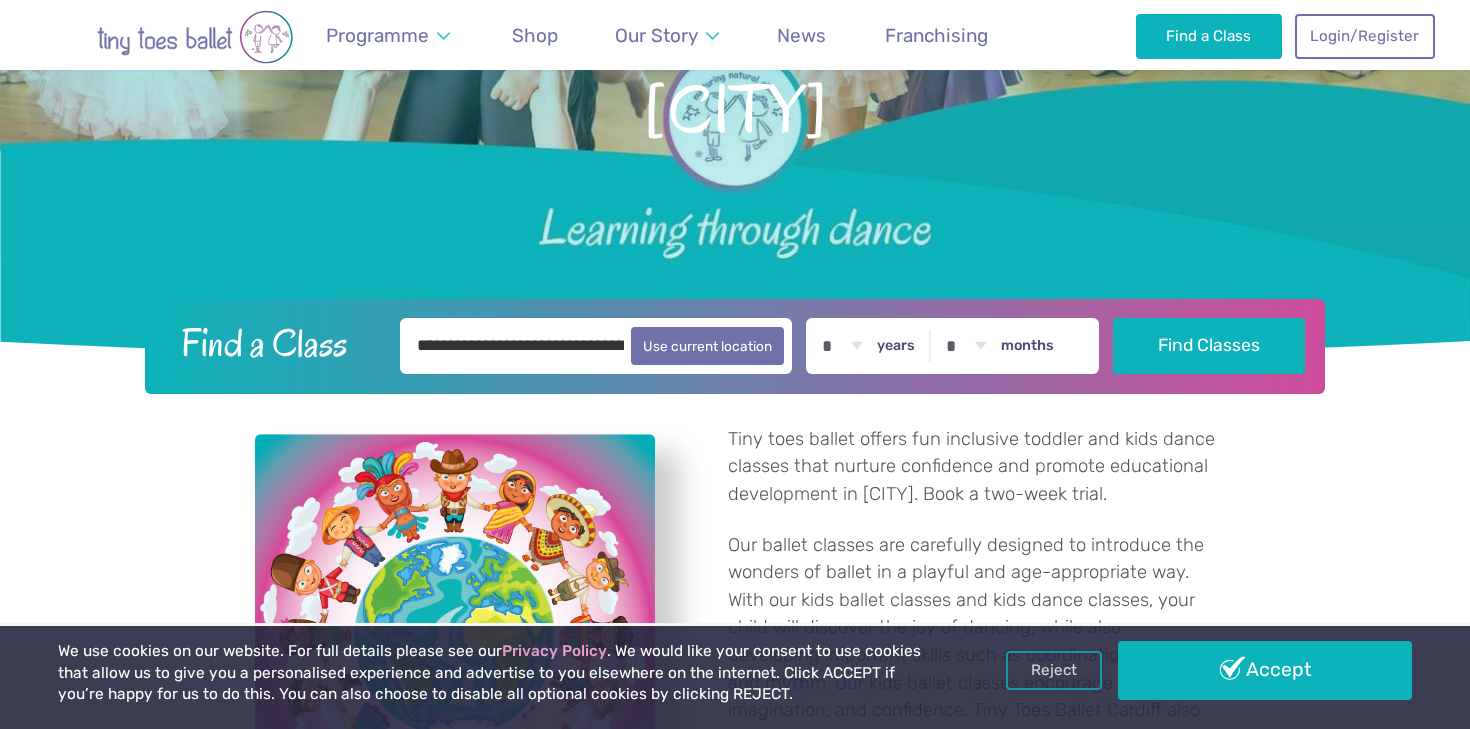 click on "* * * * * * * * * * ** ** **
years
* * * * * * * * * * ** **
months" at bounding box center [952, 346] 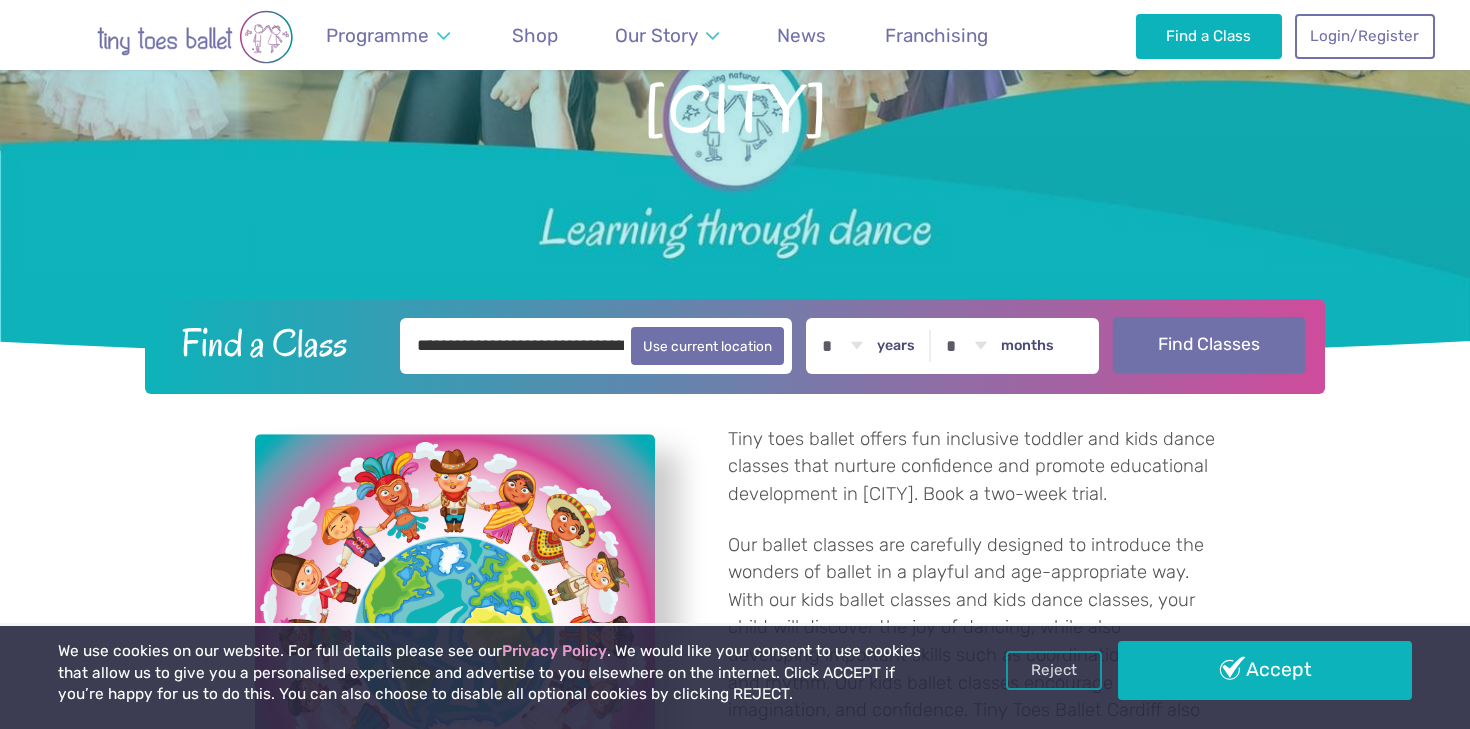 click on "Find Classes" at bounding box center [1209, 345] 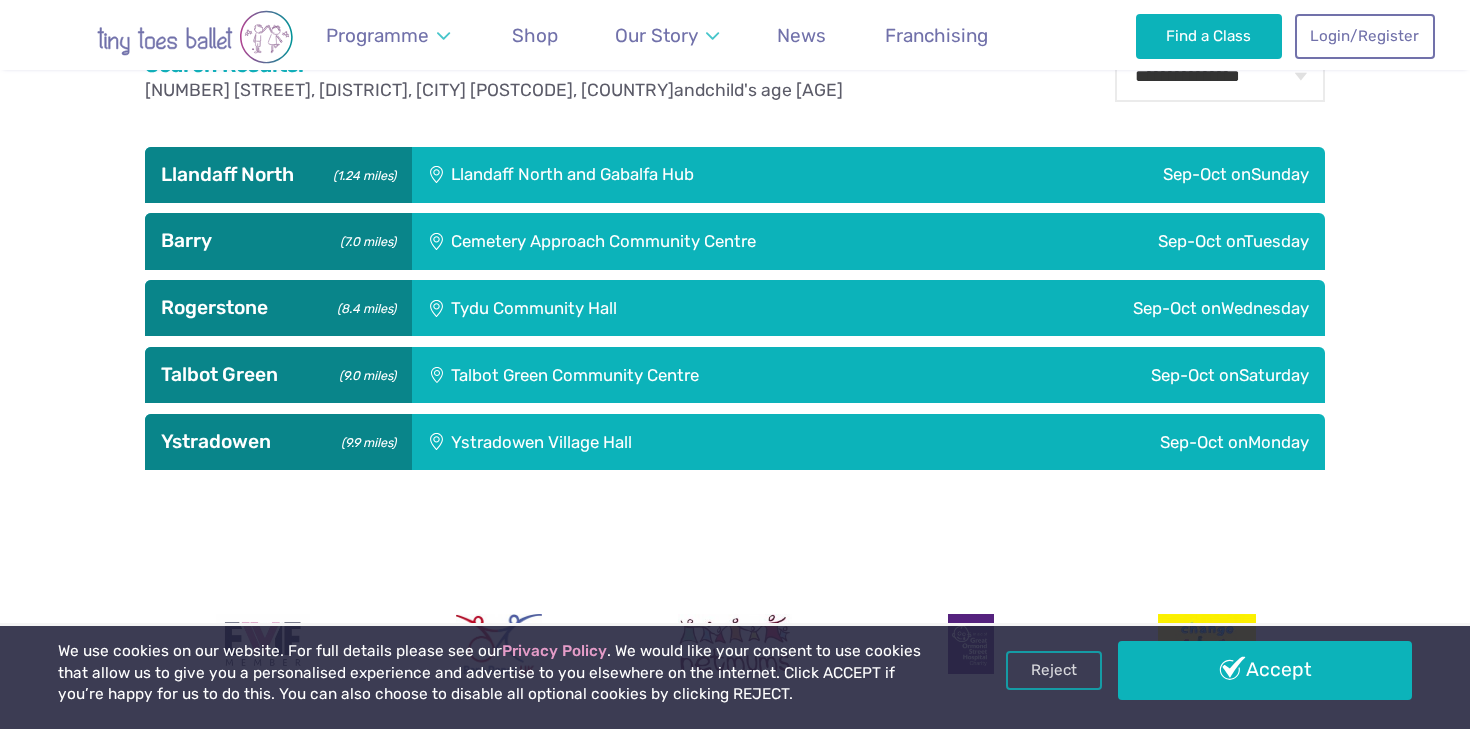 scroll, scrollTop: 726, scrollLeft: 0, axis: vertical 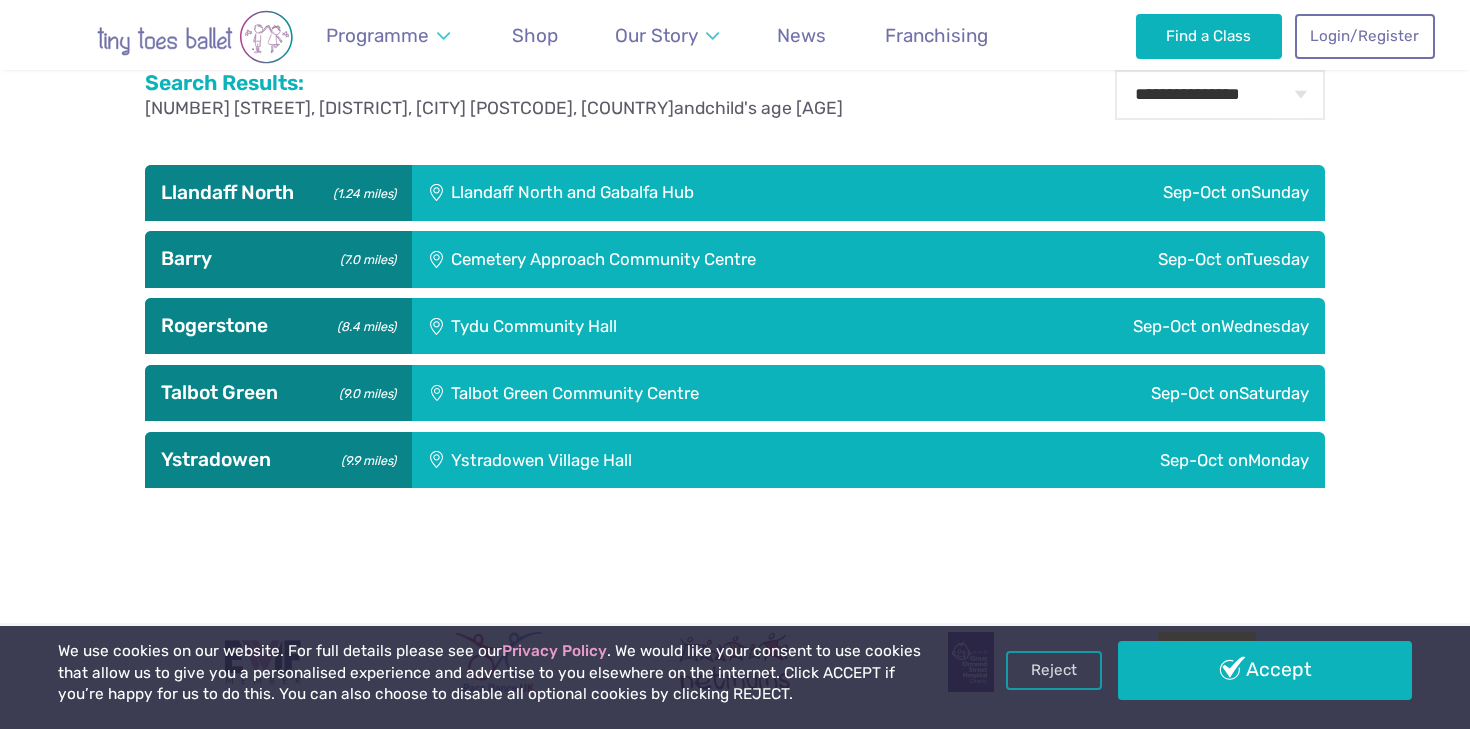 click on "Sep-Oct on  Sunday" at bounding box center (1154, 193) 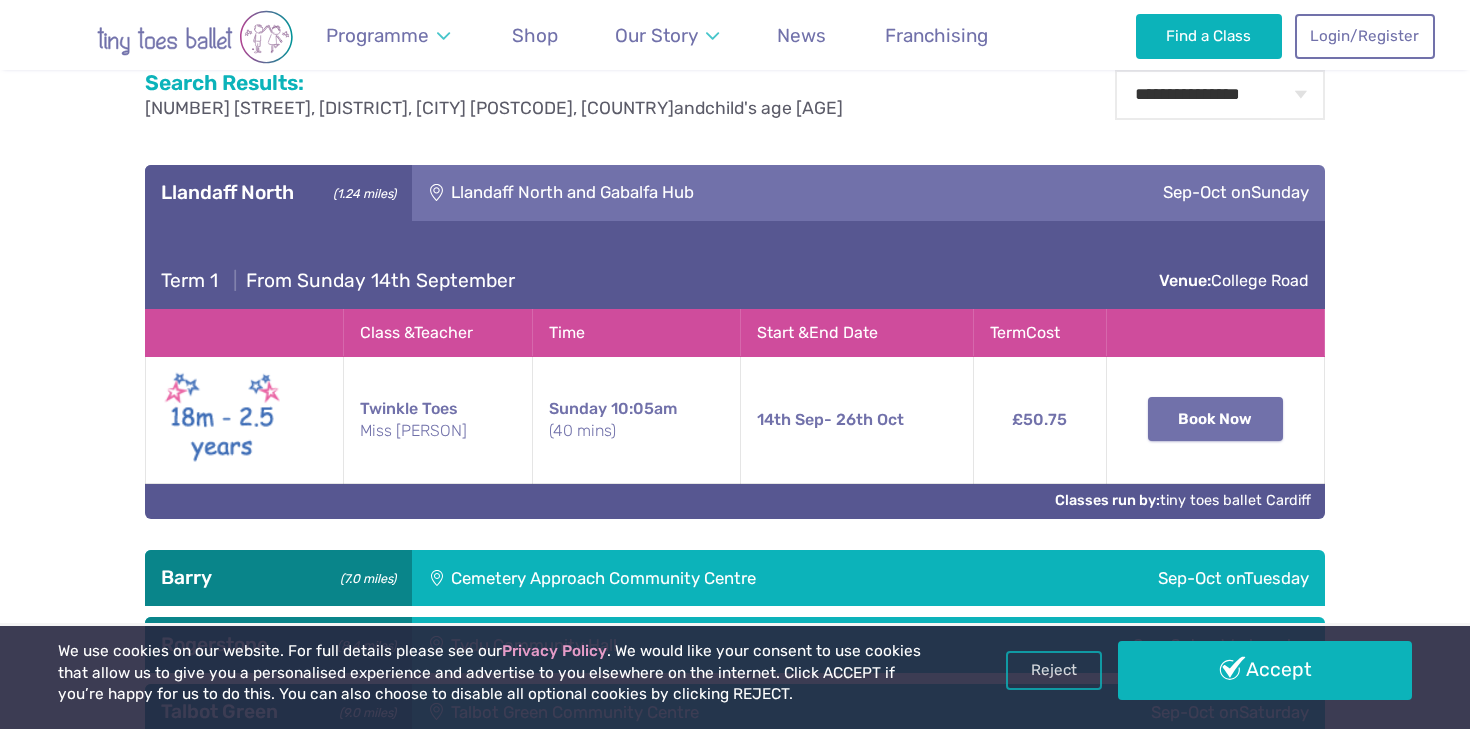 click on "Book Now" at bounding box center (1216, 419) 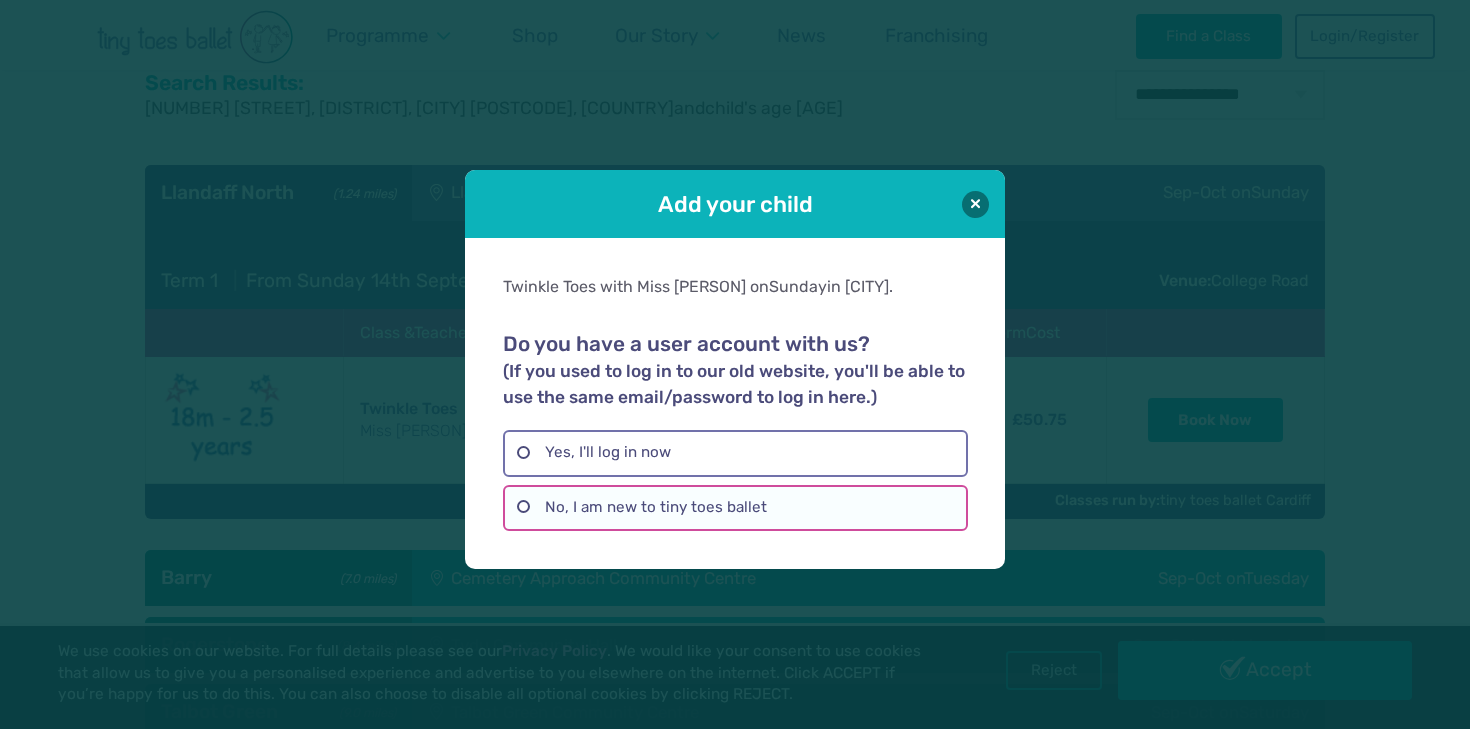 click on "No, I am new to tiny toes ballet" at bounding box center [735, 508] 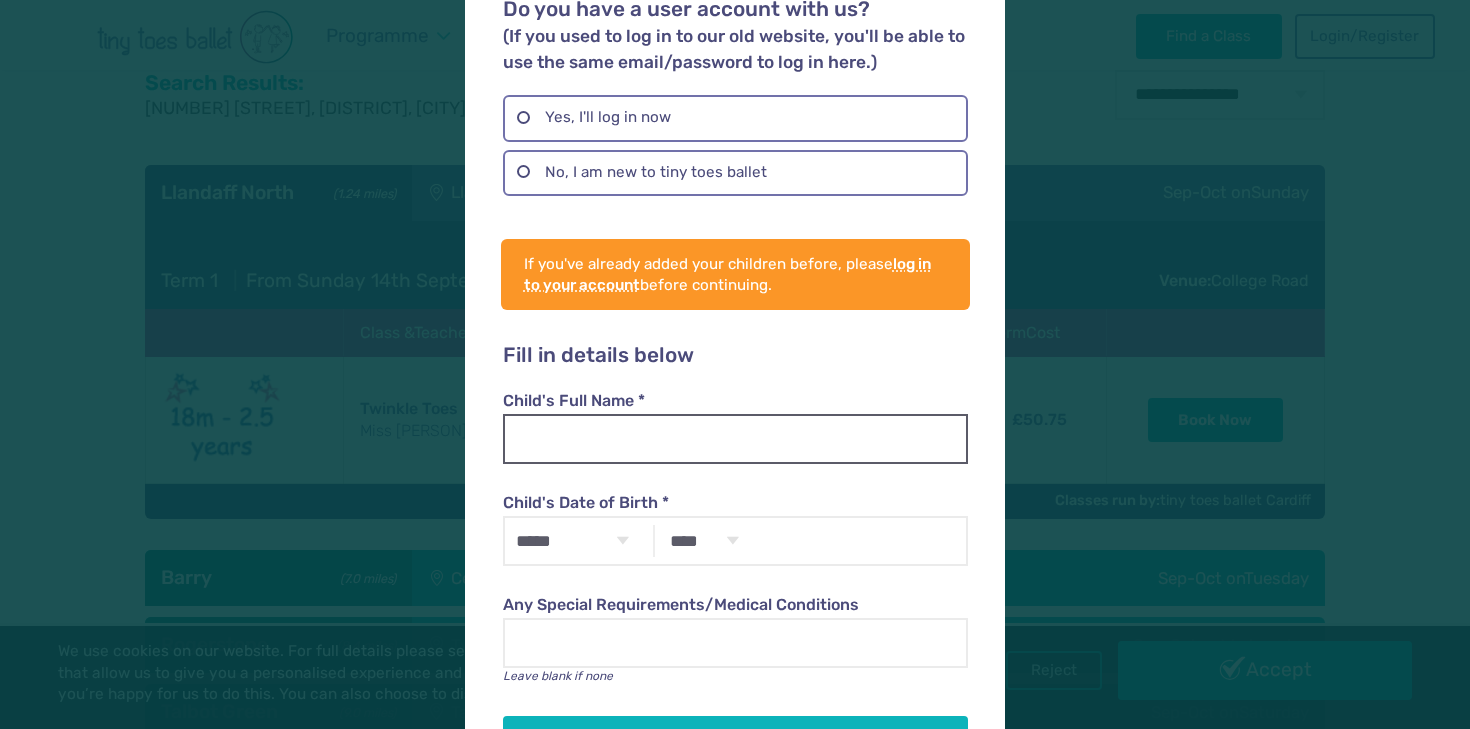 scroll, scrollTop: 201, scrollLeft: 0, axis: vertical 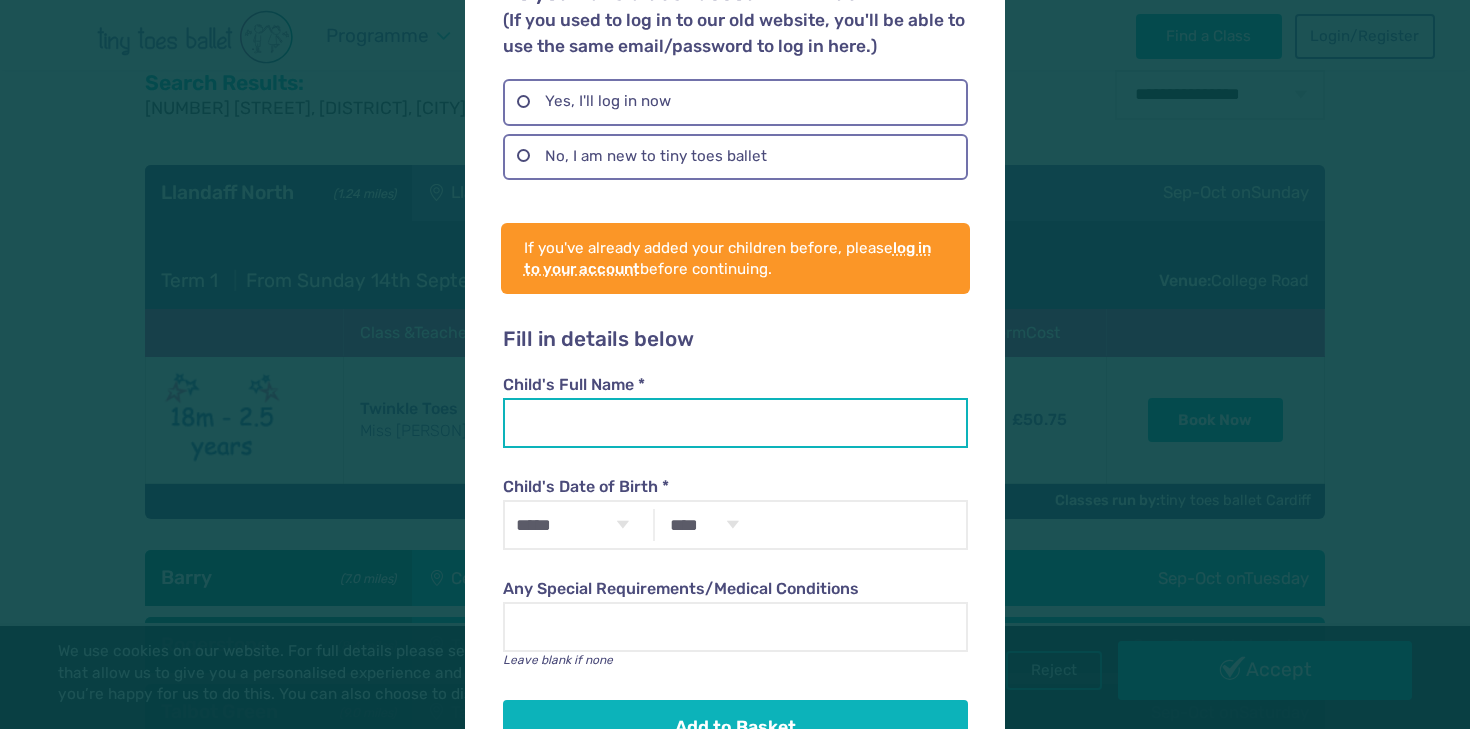 click on "Child's Full Name *" at bounding box center [735, 423] 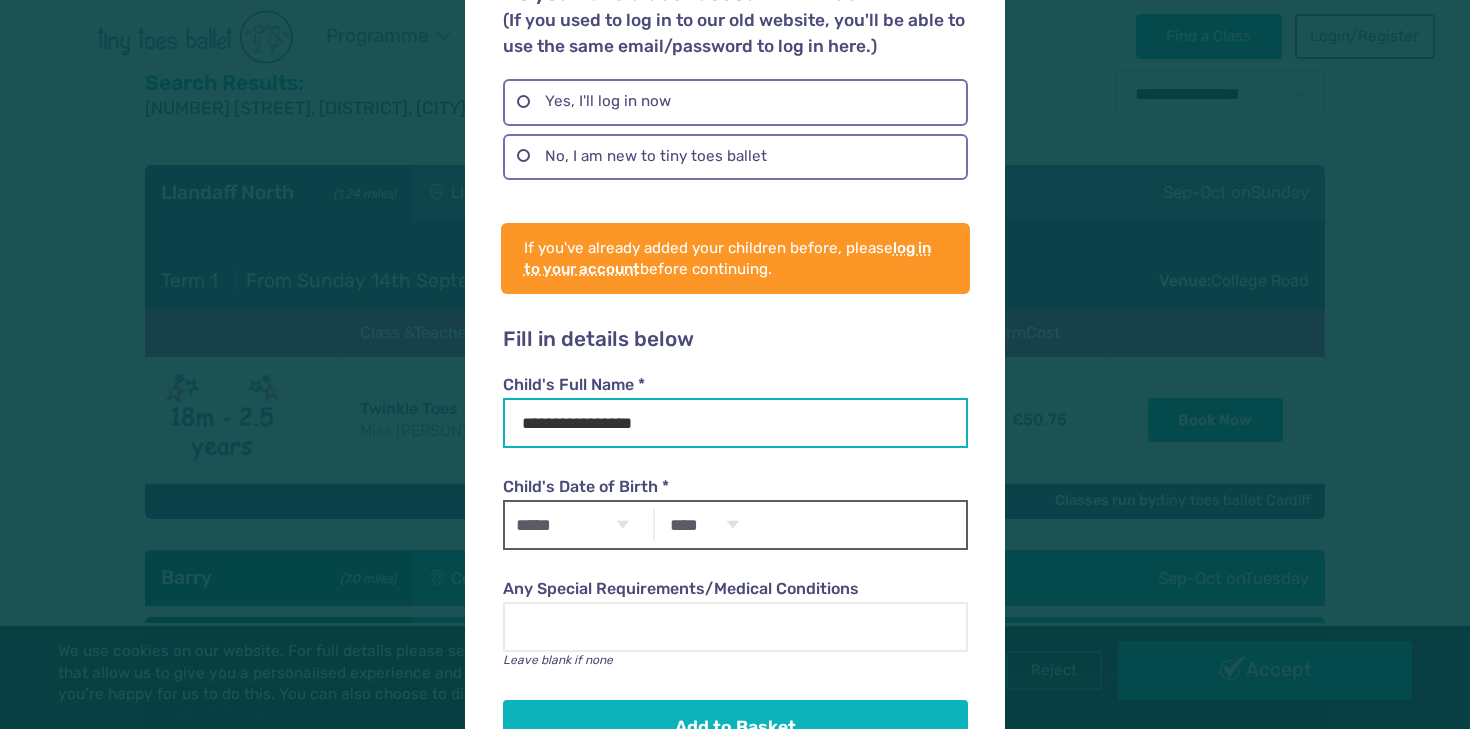 type on "**********" 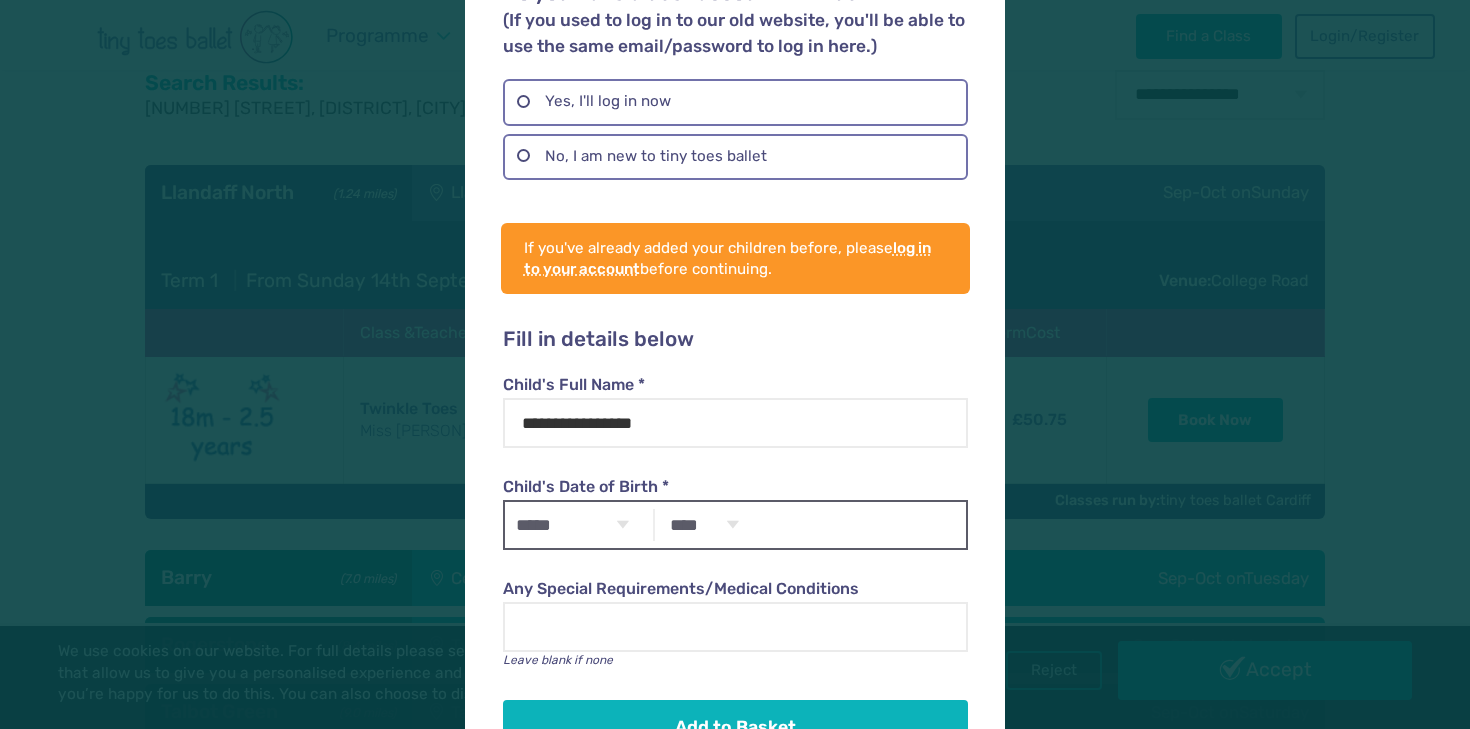 click on "***** ******* ******** ***** ***** *** **** **** ****** ********* ******* ******** ********" at bounding box center (572, 525) 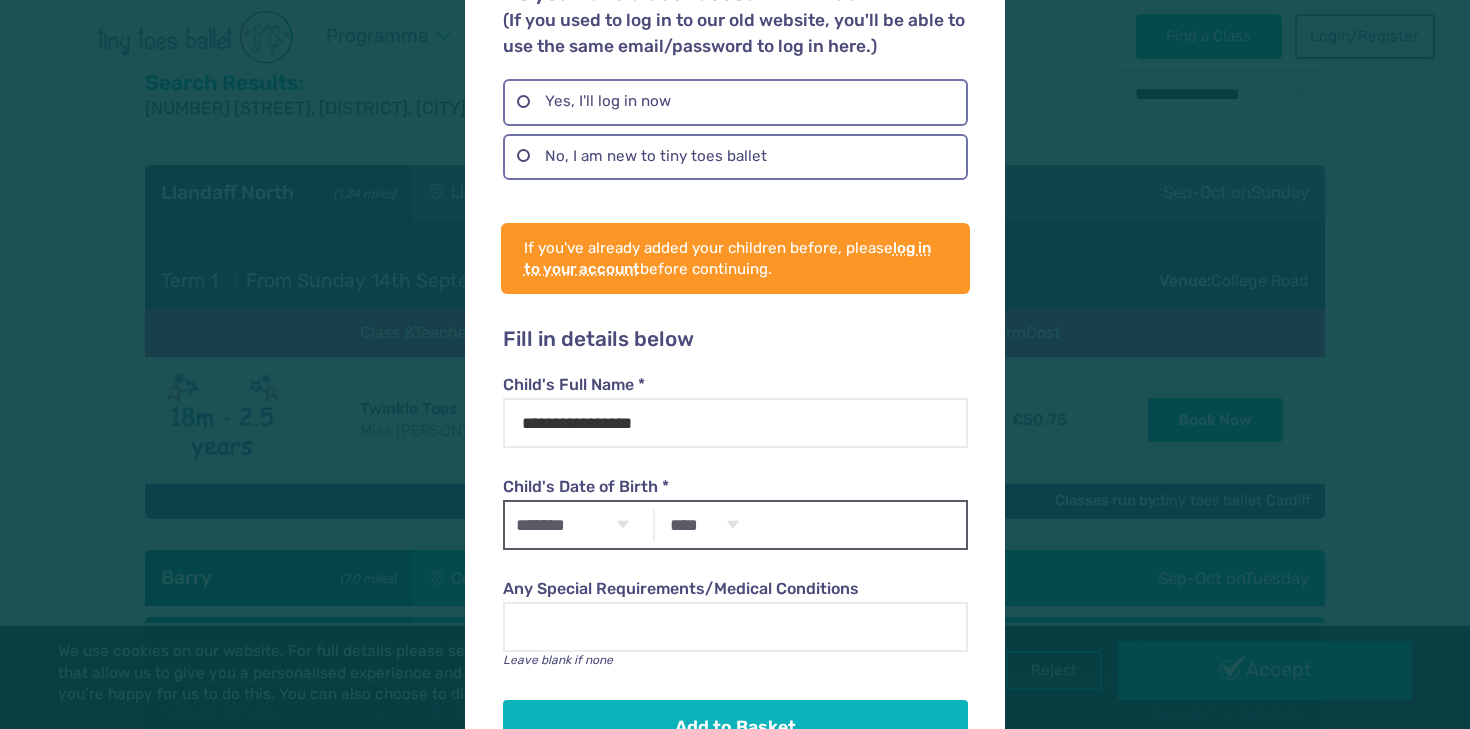 click on "**** **** **** **** **** **** **** **** **** **** **** **** **** **** **** **** **** **** **** **** **** **** **** **** **** **** **** **** **** **** **** **** **** **** **** **** **** **** **** **** **** **** **** **** **** **** **** **** **** **** **** **** **** **** **** **** **** **** **** **** **** **** **** **** **** **** **** **** **** **** **** **** **** **** **** **** **** **** **** **** **** **** **** **** **** **** **** **** **** **** **** **** **** **** **** **** **** **** **** **** **** **** **** **** **** **** **** **** **** **** **** **** **** **** **** **** **** **** **** **** **** **** **** **** **** **** ****" at bounding box center [704, 525] 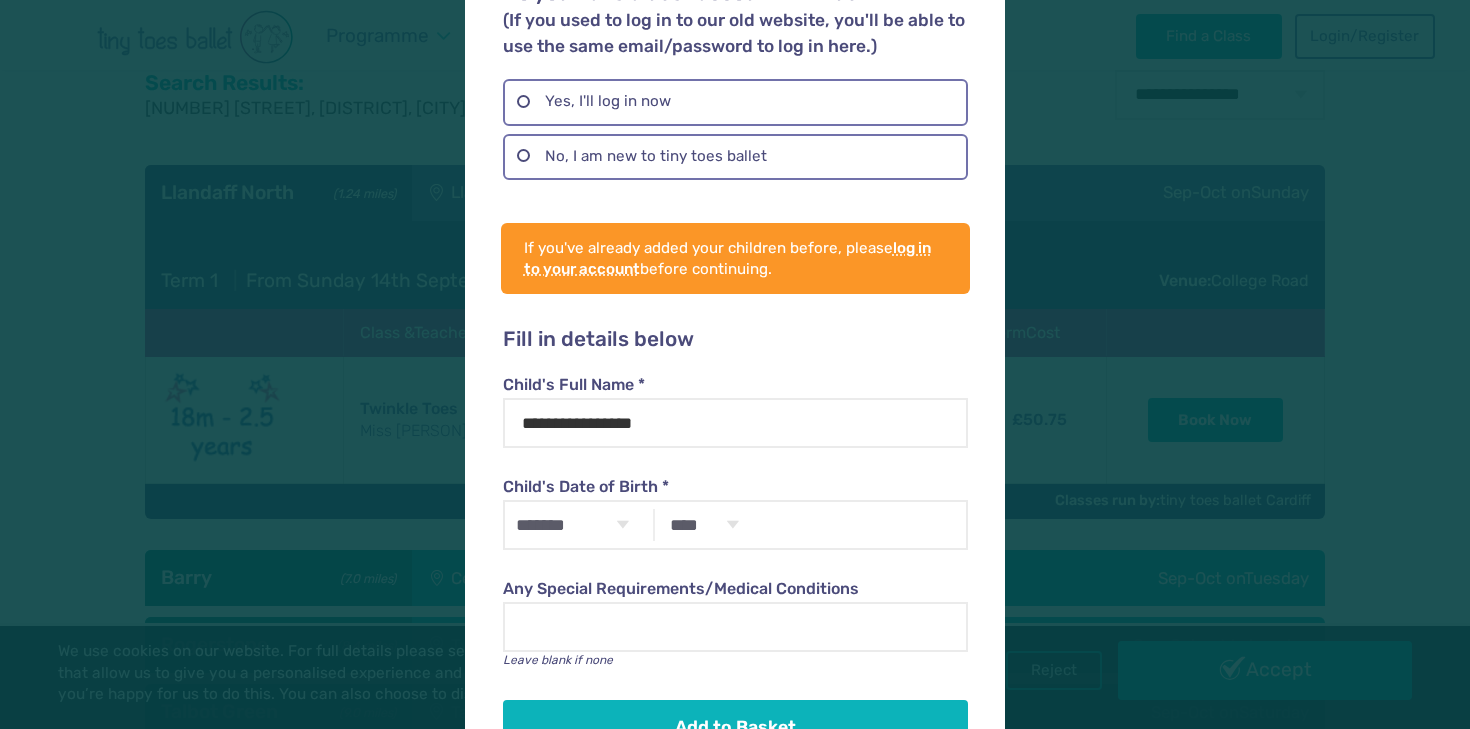 click on "**********" at bounding box center [735, 446] 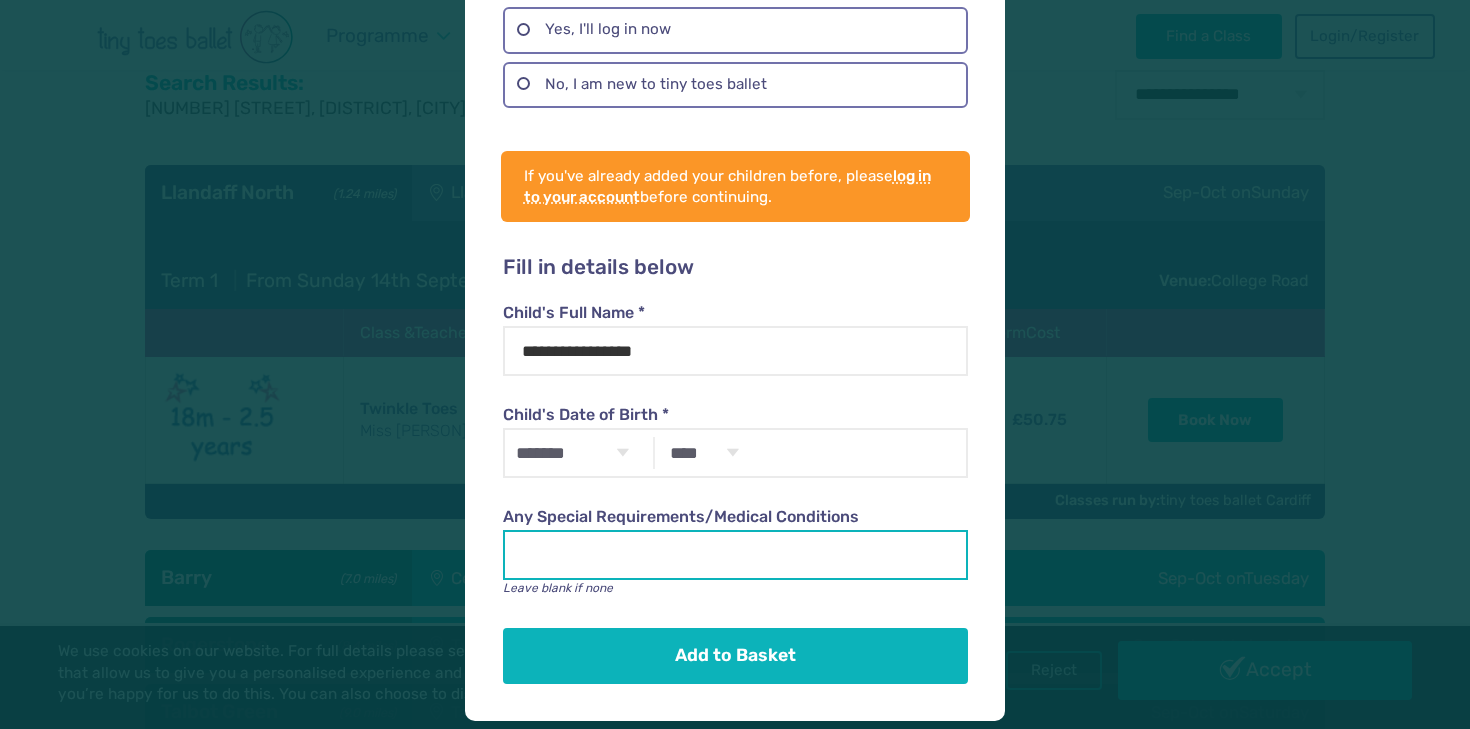 click on "Any Special Requirements/Medical Conditions" at bounding box center (735, 555) 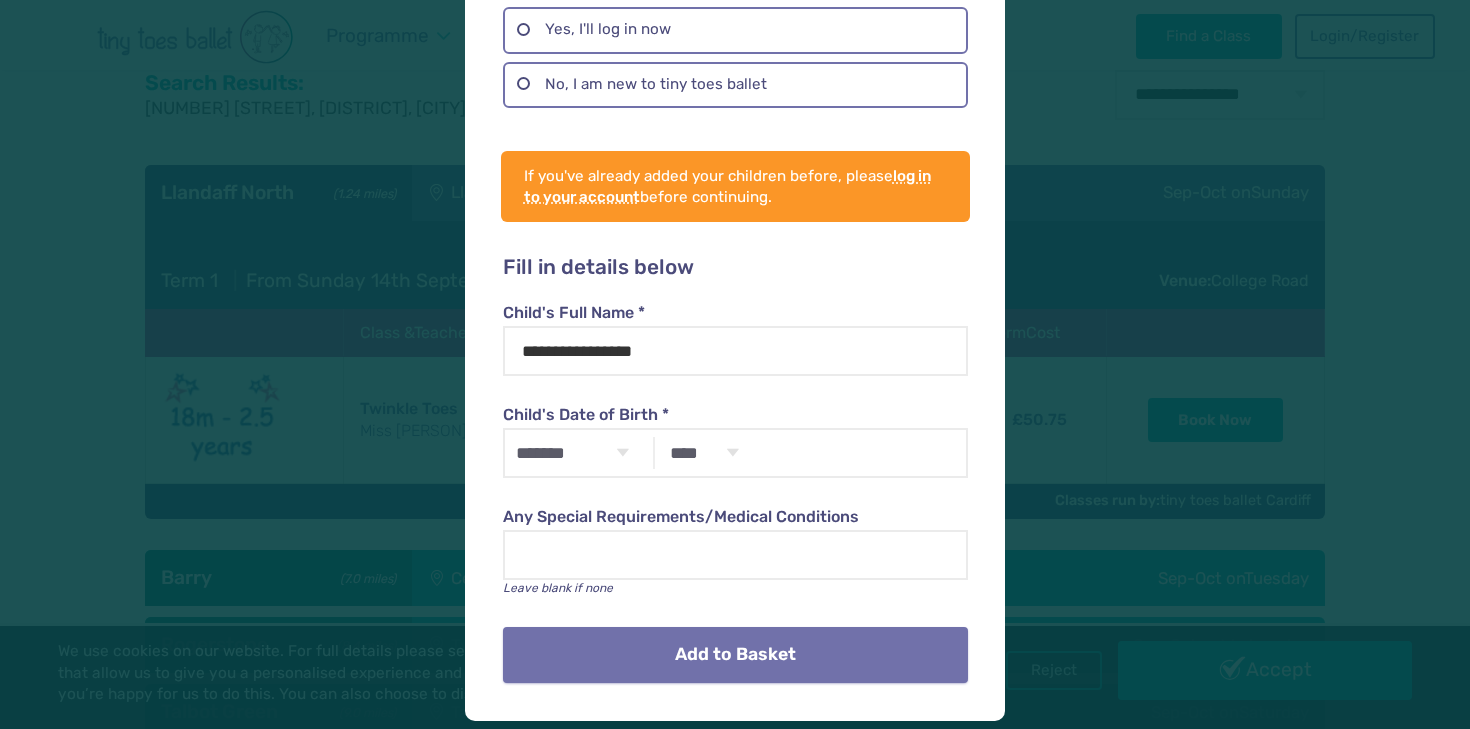 click on "Add to Basket" at bounding box center (735, 655) 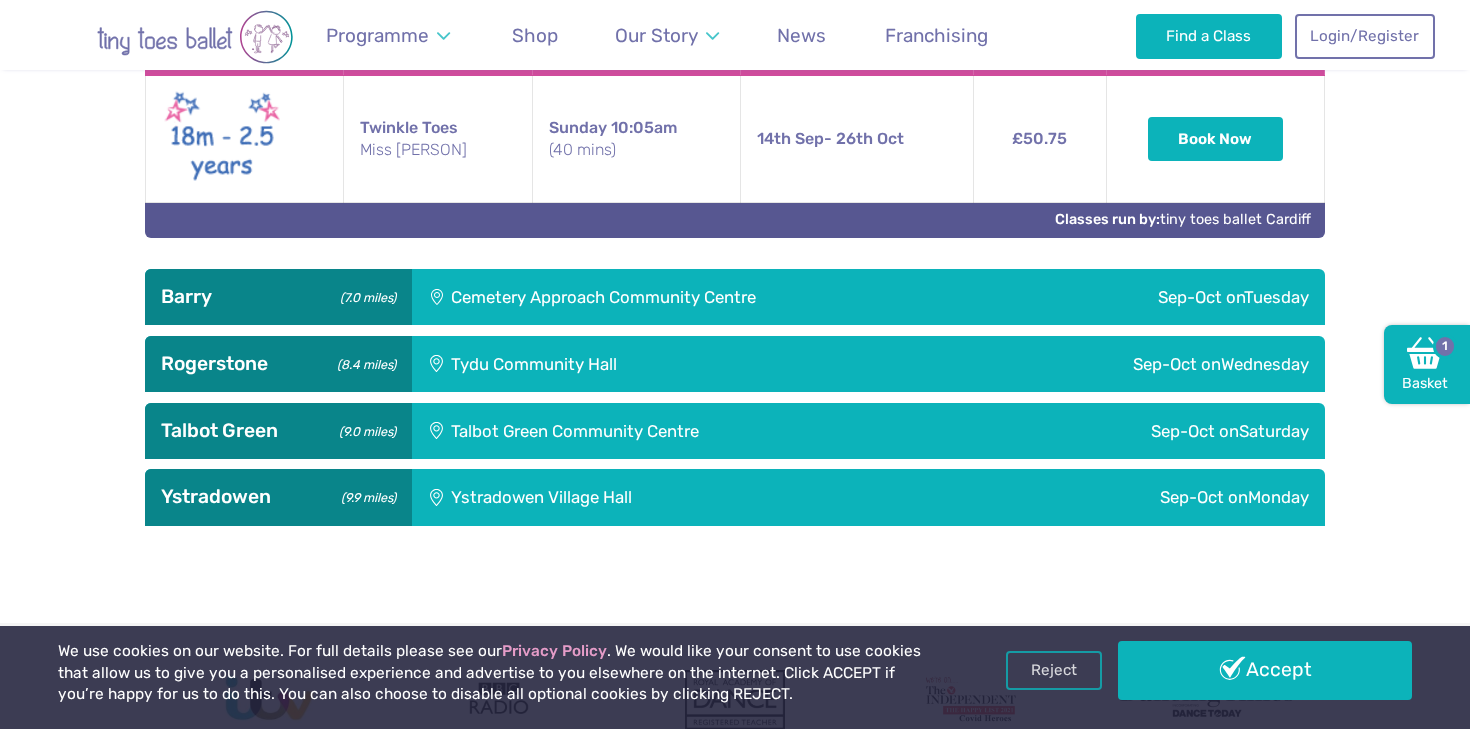scroll, scrollTop: 896, scrollLeft: 0, axis: vertical 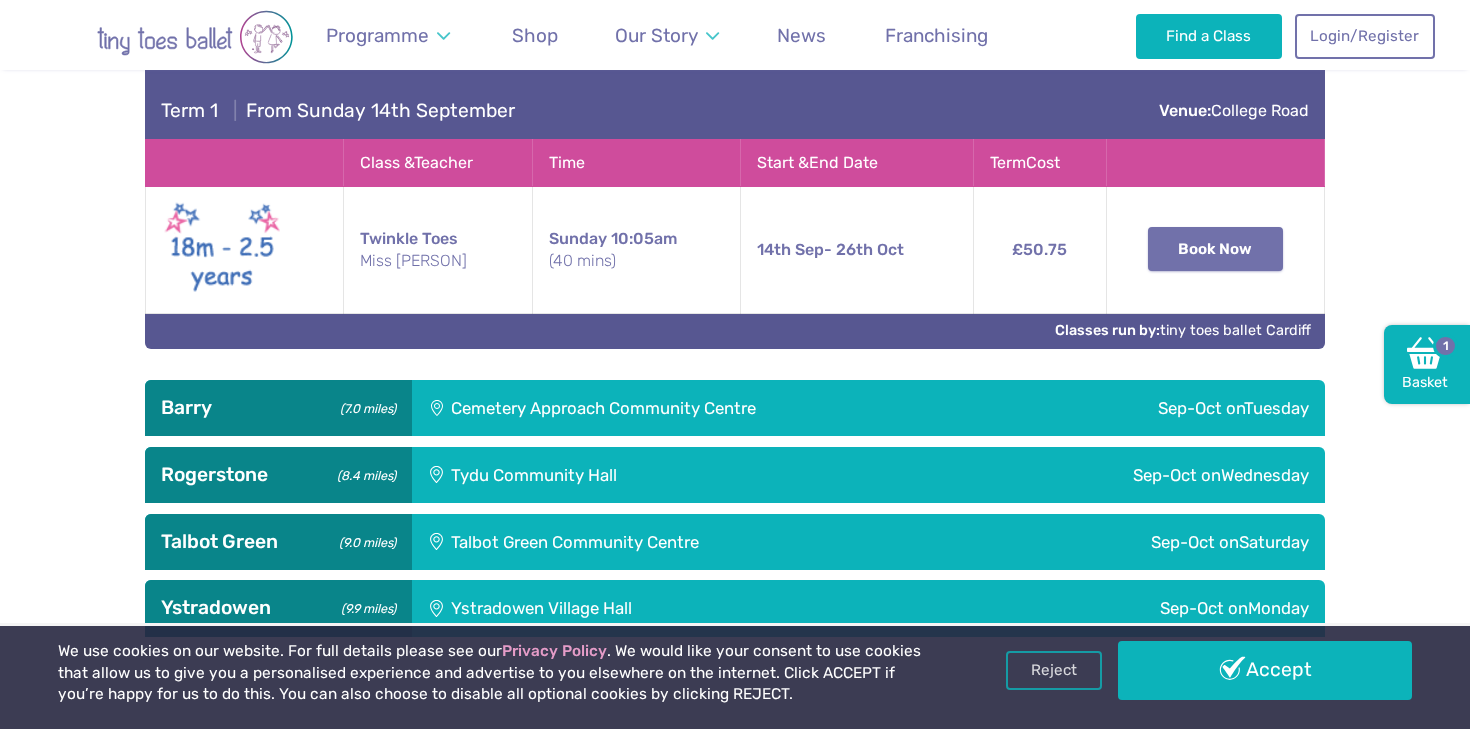click on "Book Now" at bounding box center (1216, 249) 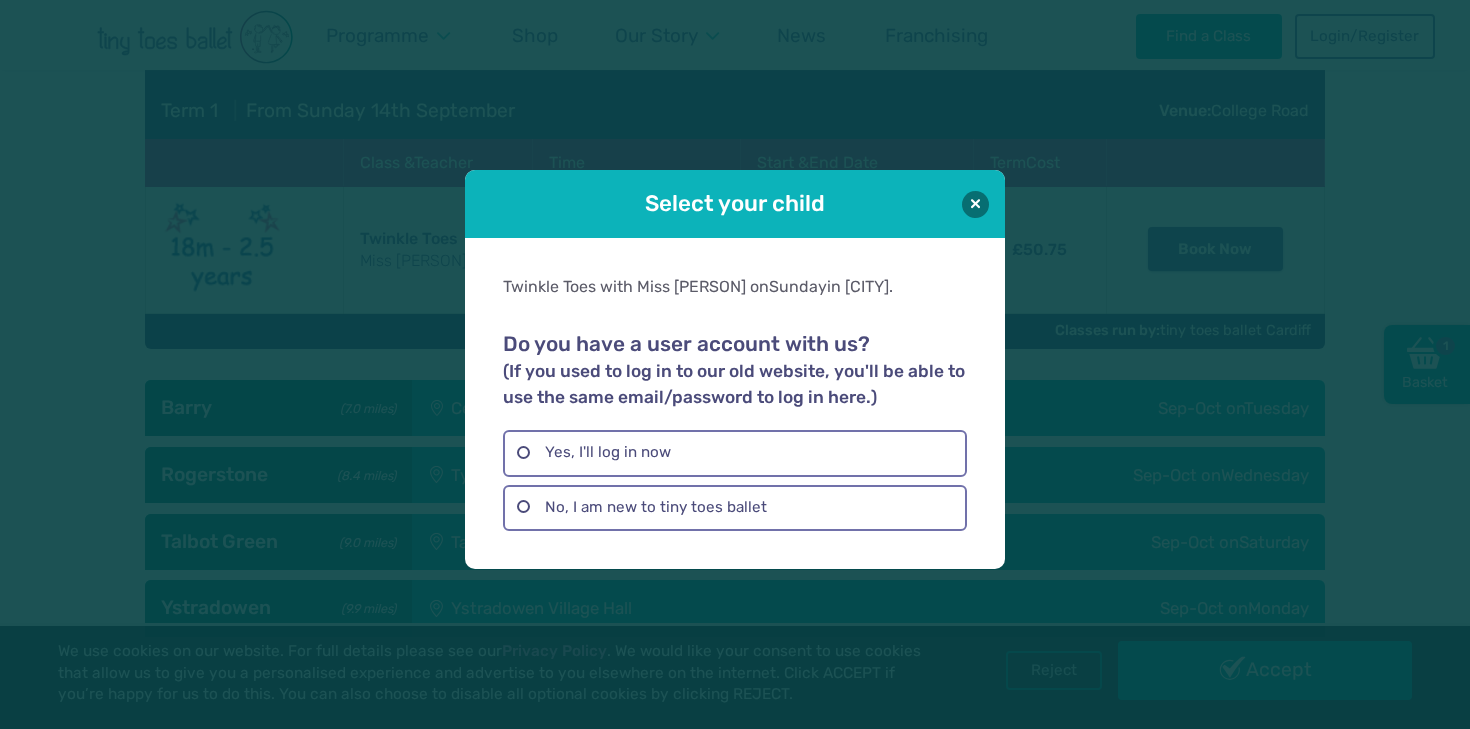scroll, scrollTop: 0, scrollLeft: 0, axis: both 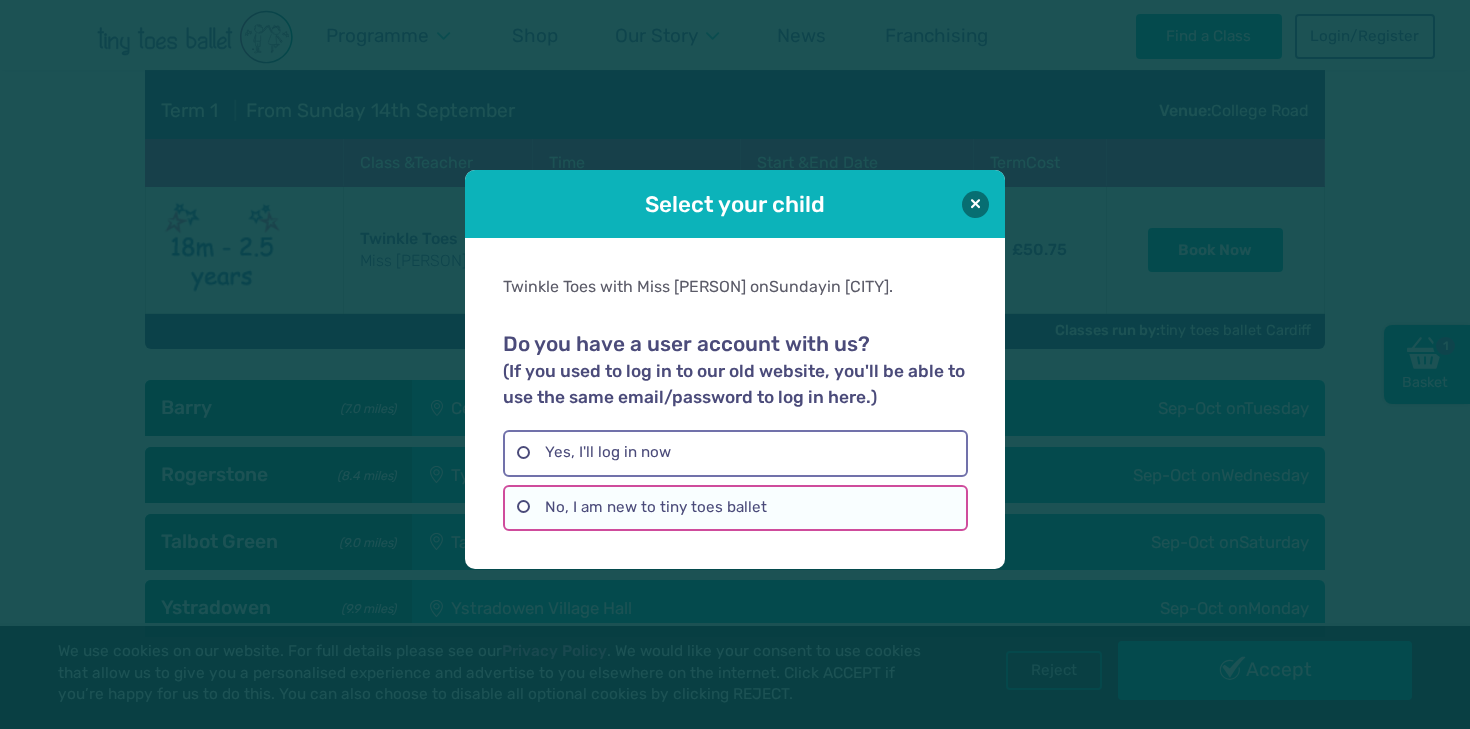 click on "No, I am new to tiny toes ballet" at bounding box center (735, 508) 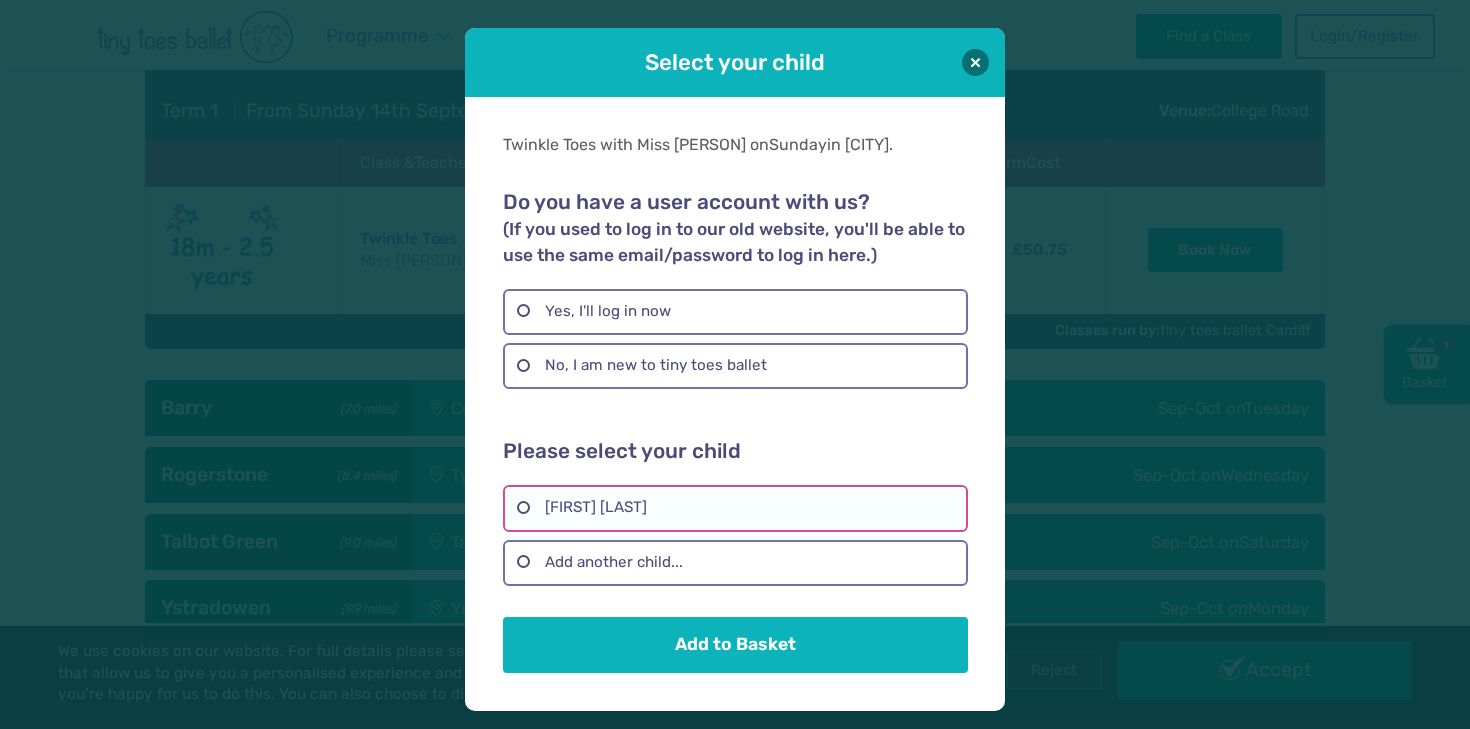 click on "Efa Mabli Holman" at bounding box center [735, 508] 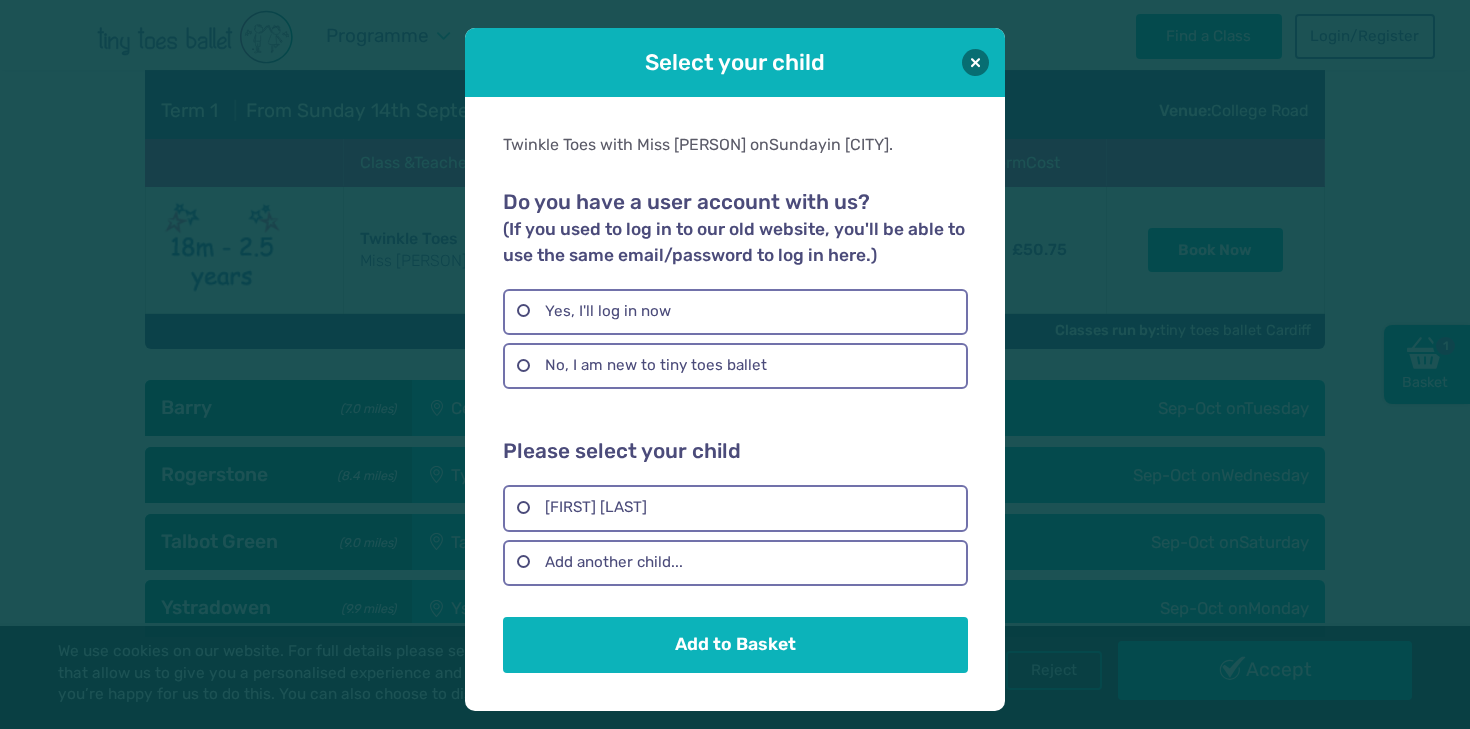 click on "Add to Basket" at bounding box center (735, 645) 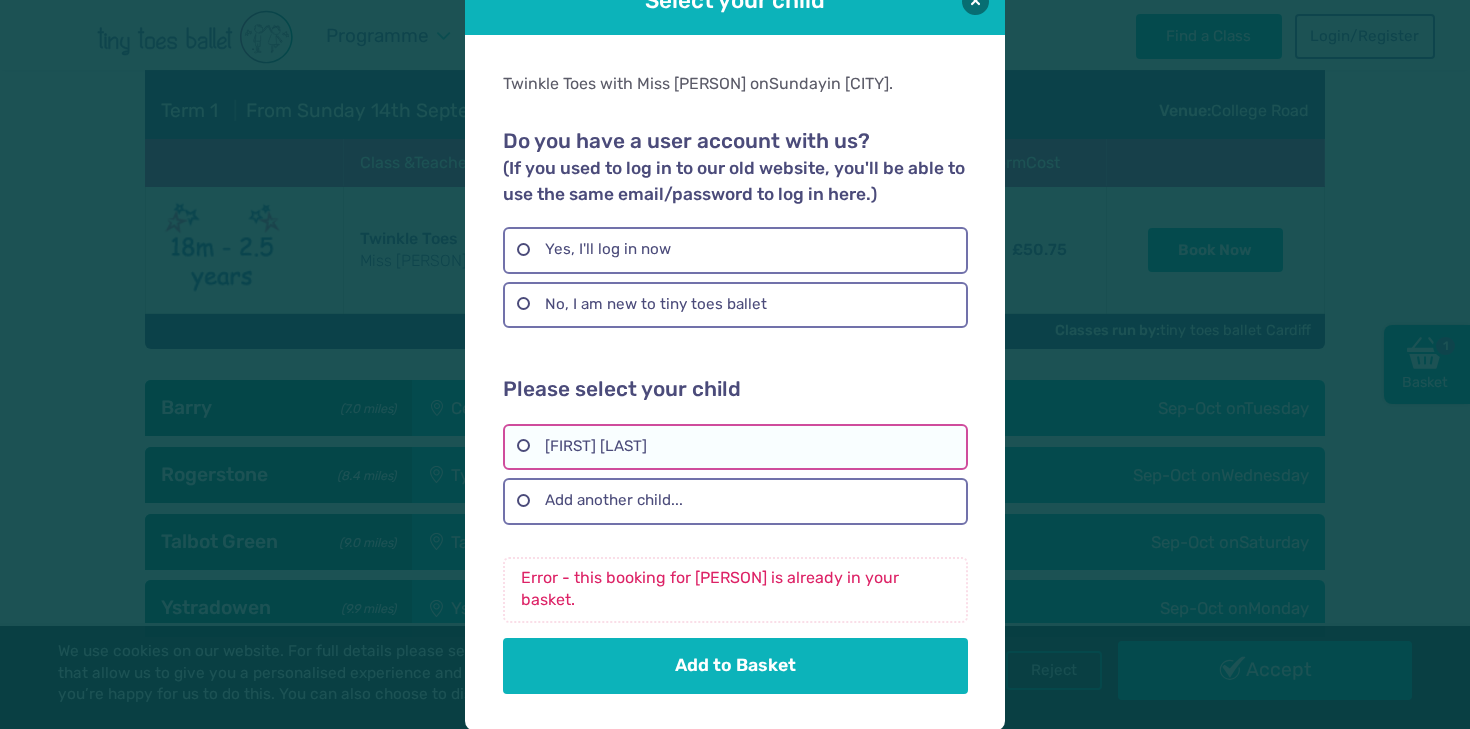 scroll, scrollTop: 65, scrollLeft: 0, axis: vertical 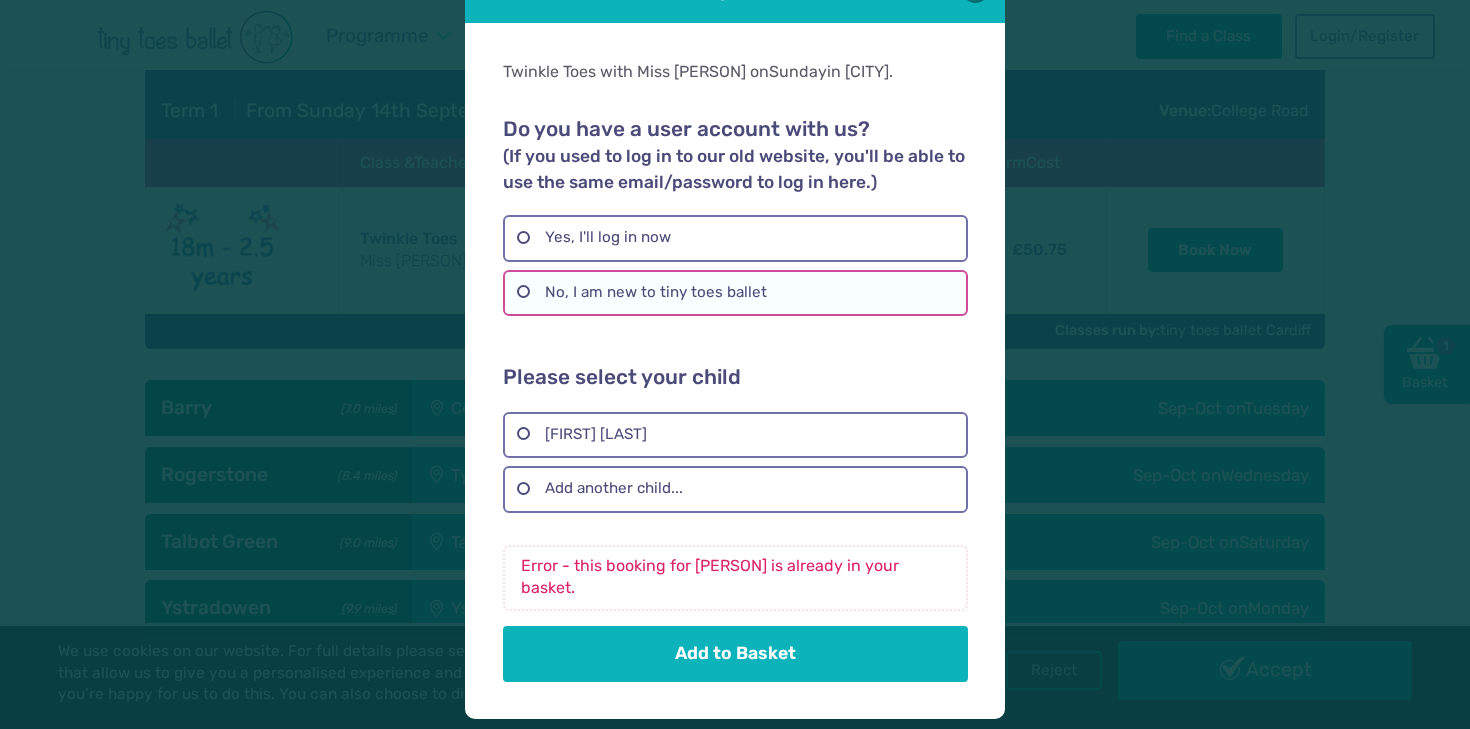 click on "No, I am new to tiny toes ballet" at bounding box center [735, 293] 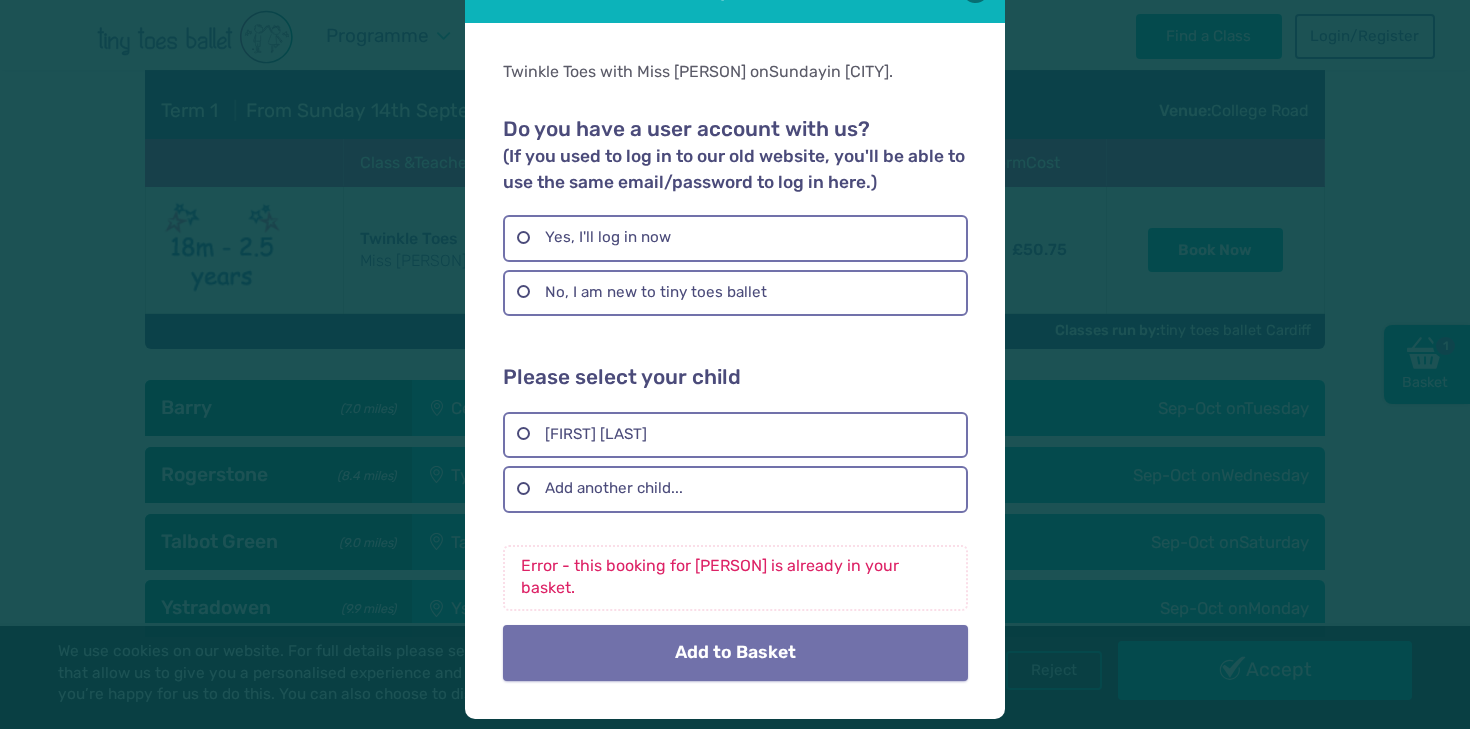 click on "Add to Basket" at bounding box center (735, 653) 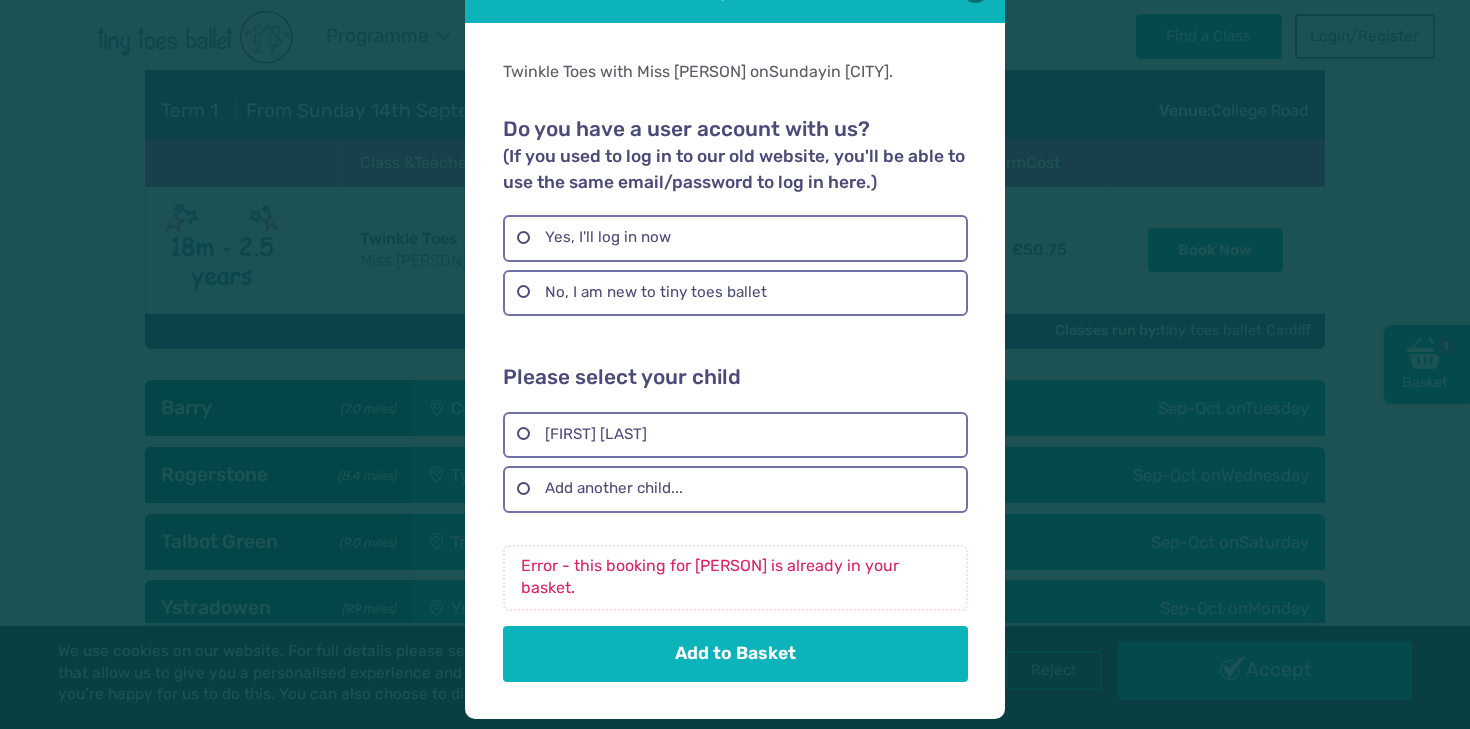 scroll, scrollTop: 0, scrollLeft: 0, axis: both 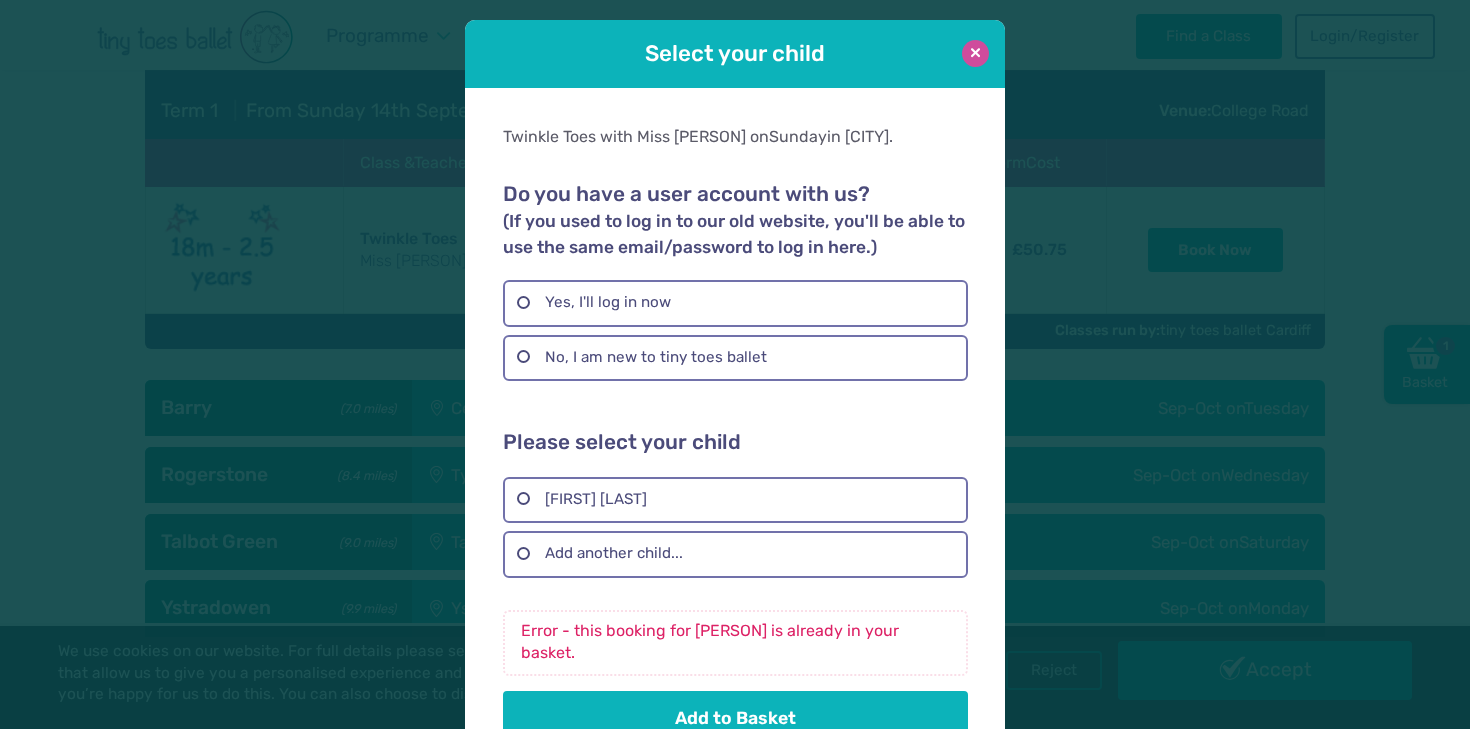 click at bounding box center (975, 53) 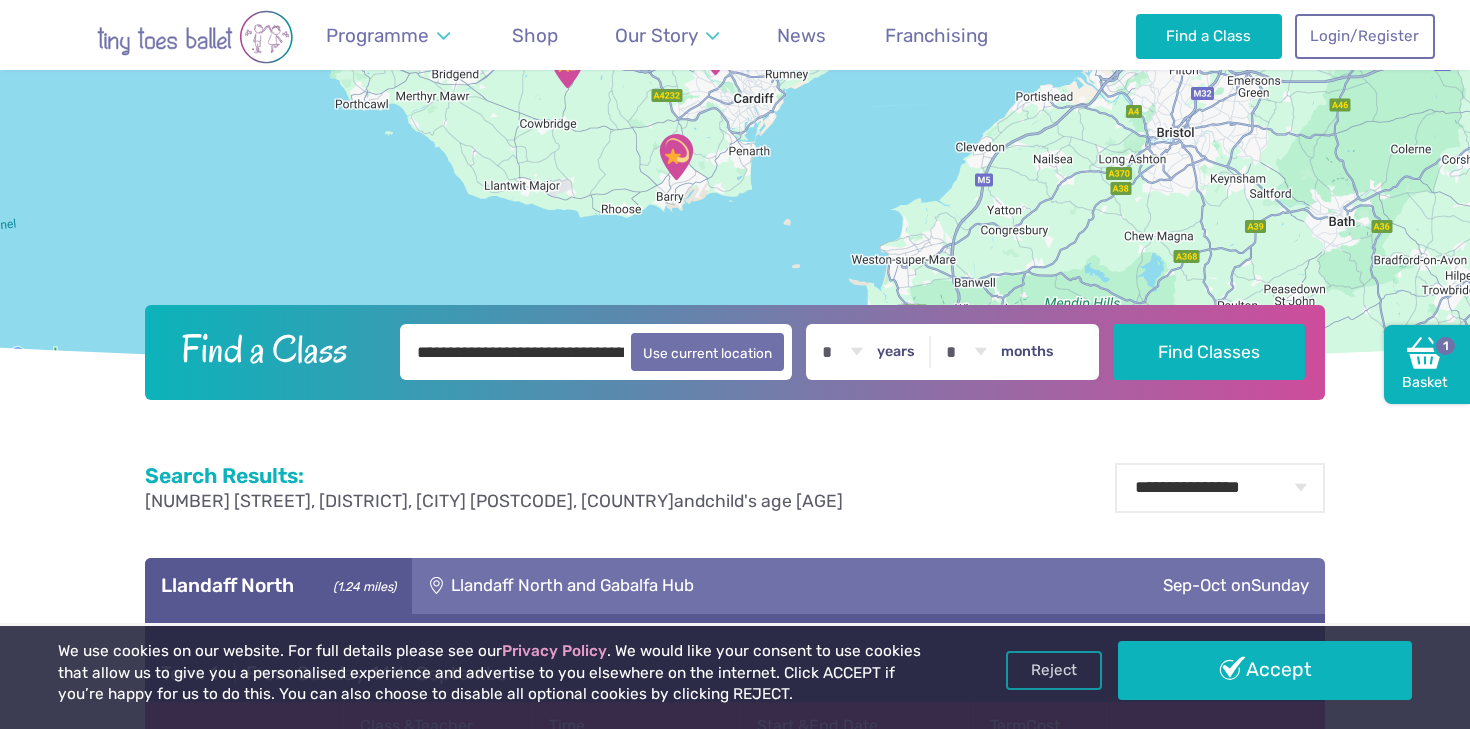 scroll, scrollTop: 0, scrollLeft: 0, axis: both 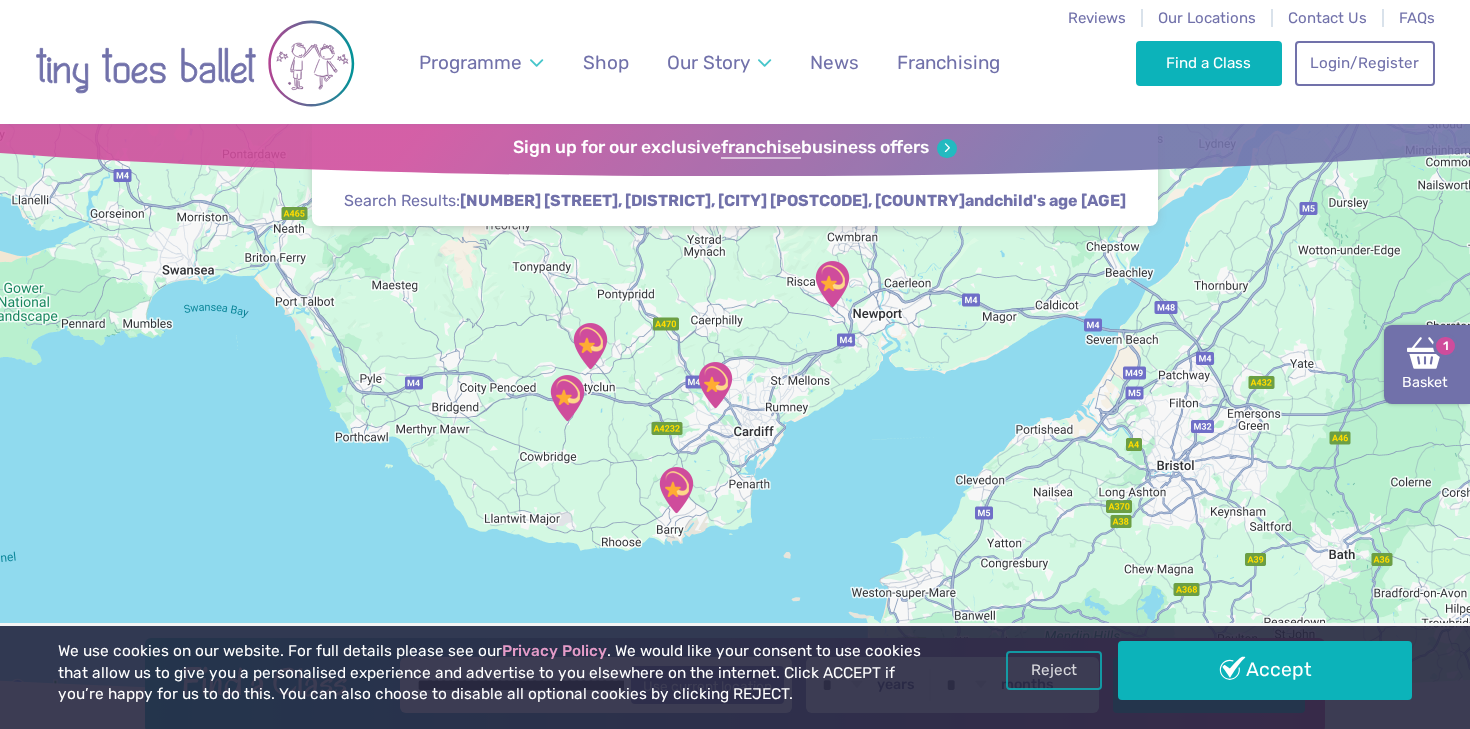 click on "1" at bounding box center (1445, 346) 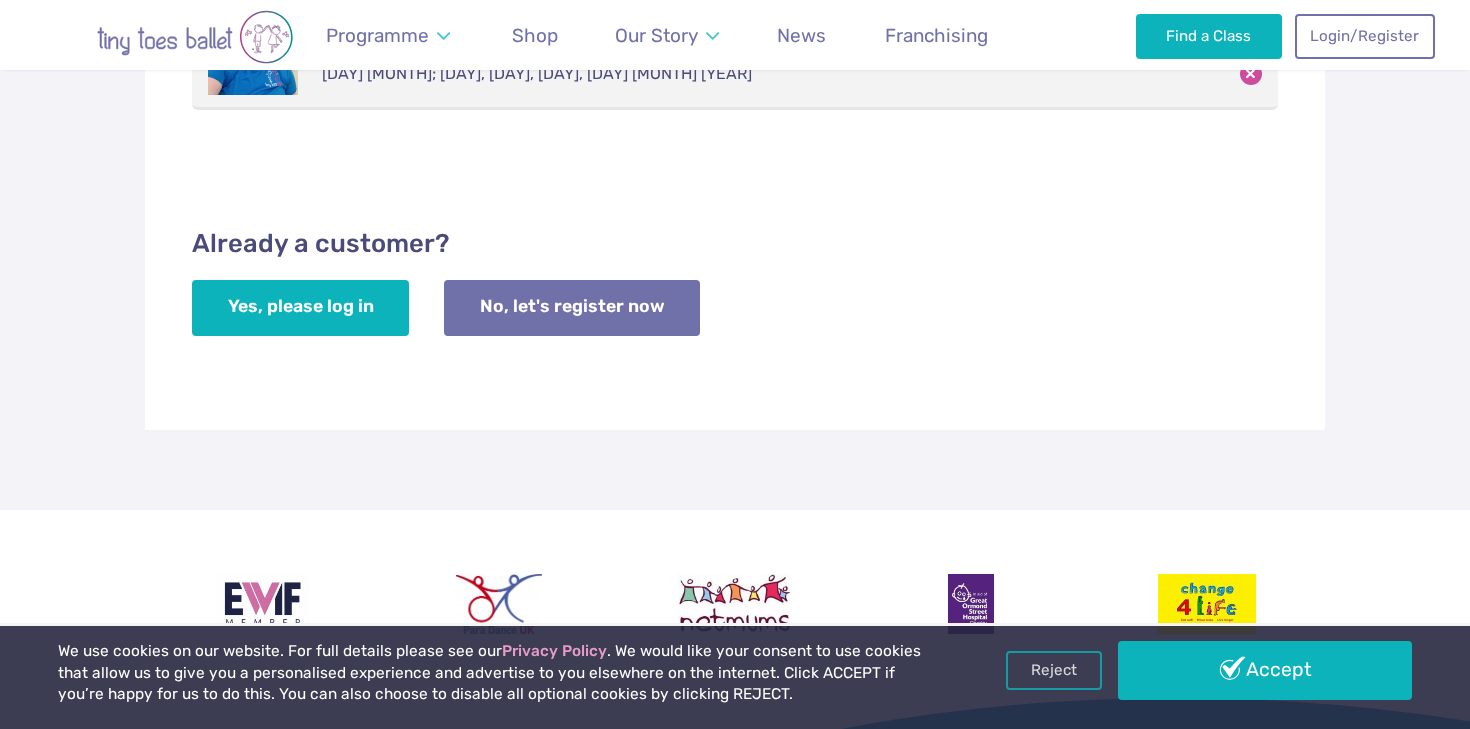 scroll, scrollTop: 534, scrollLeft: 0, axis: vertical 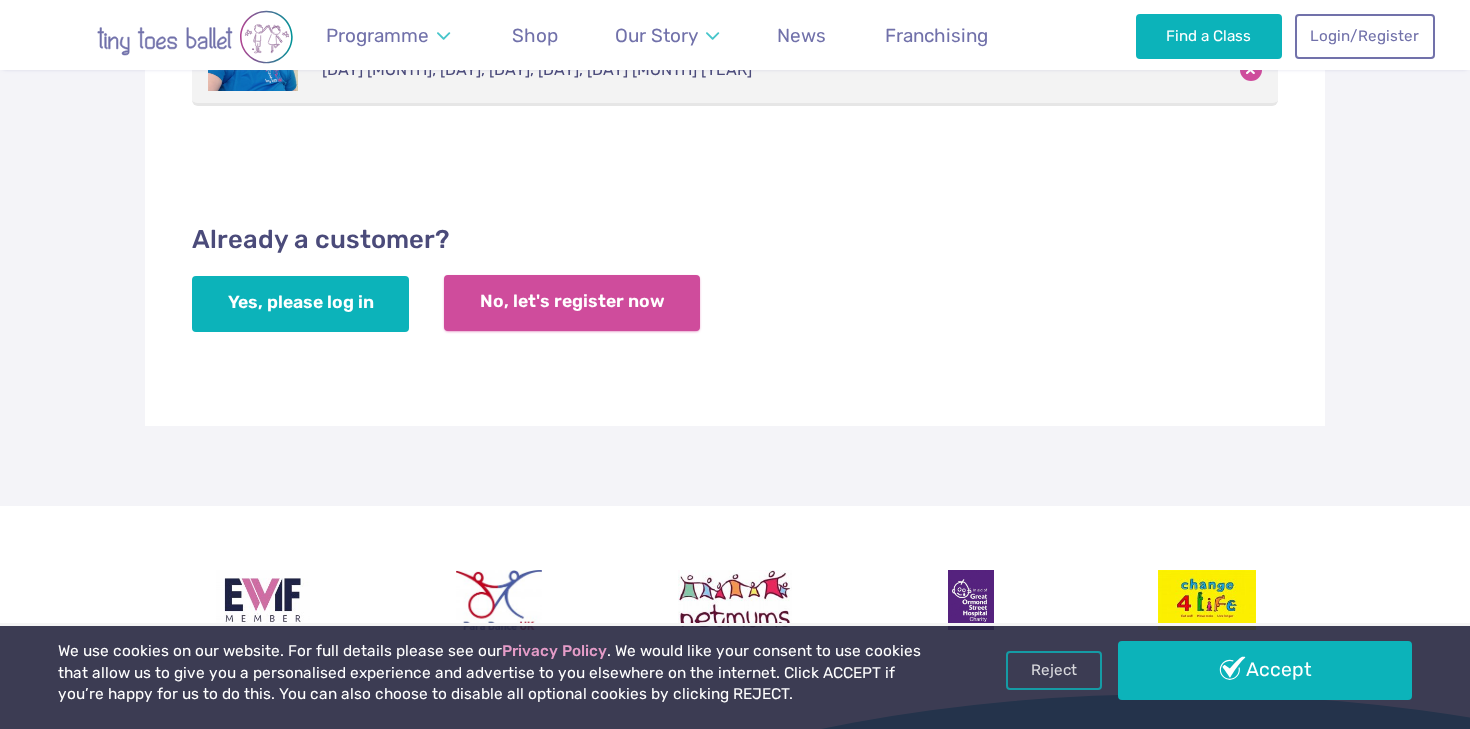 click on "No, let's register now" at bounding box center [572, 303] 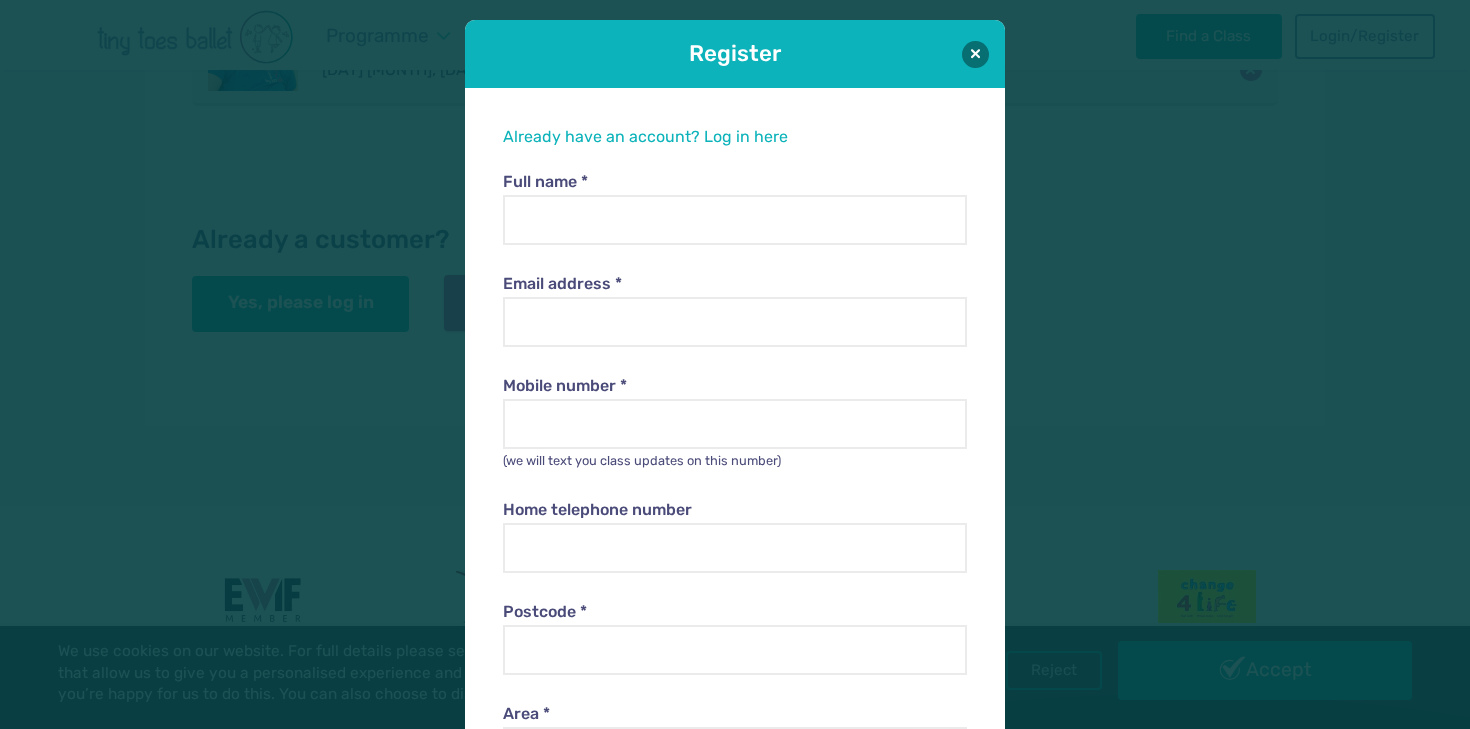 scroll, scrollTop: 20, scrollLeft: 0, axis: vertical 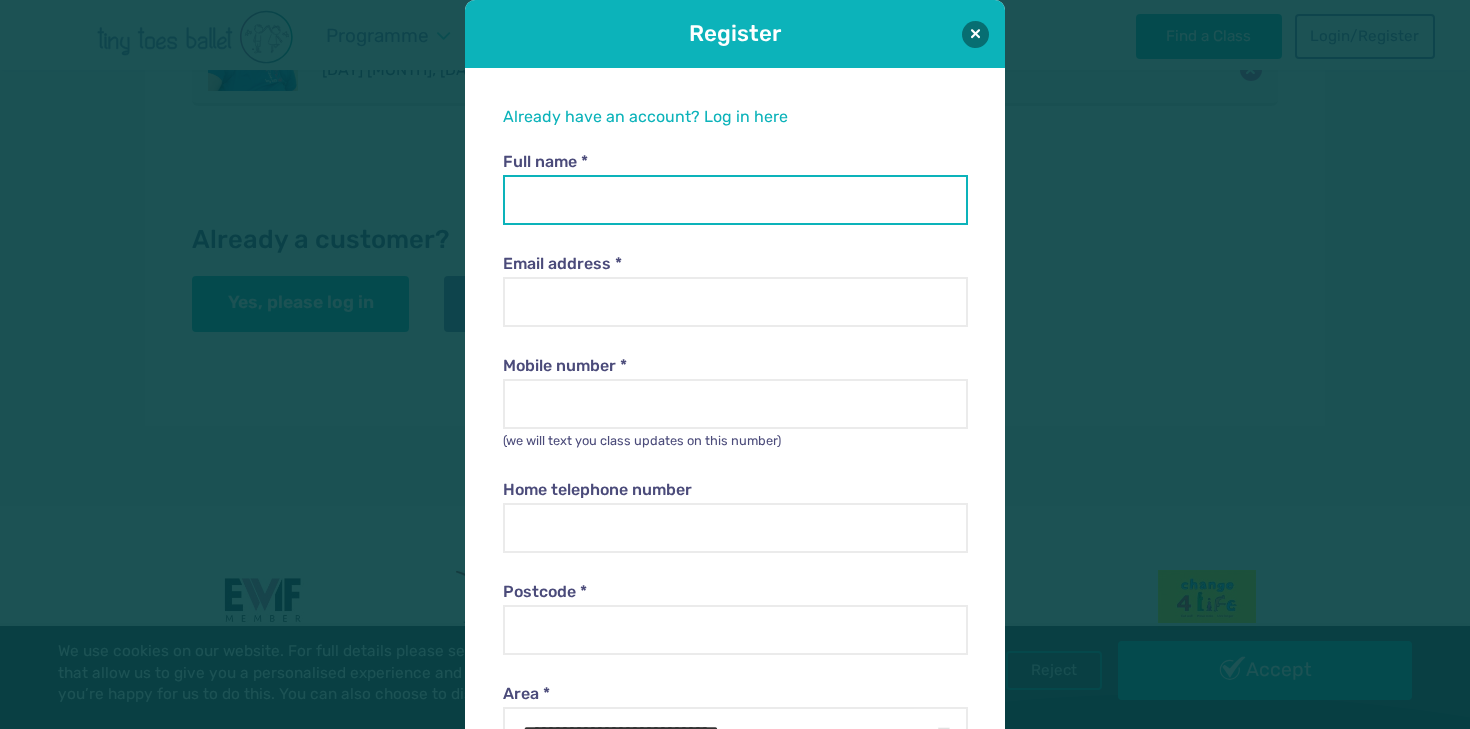 click on "Full name *" at bounding box center (735, 200) 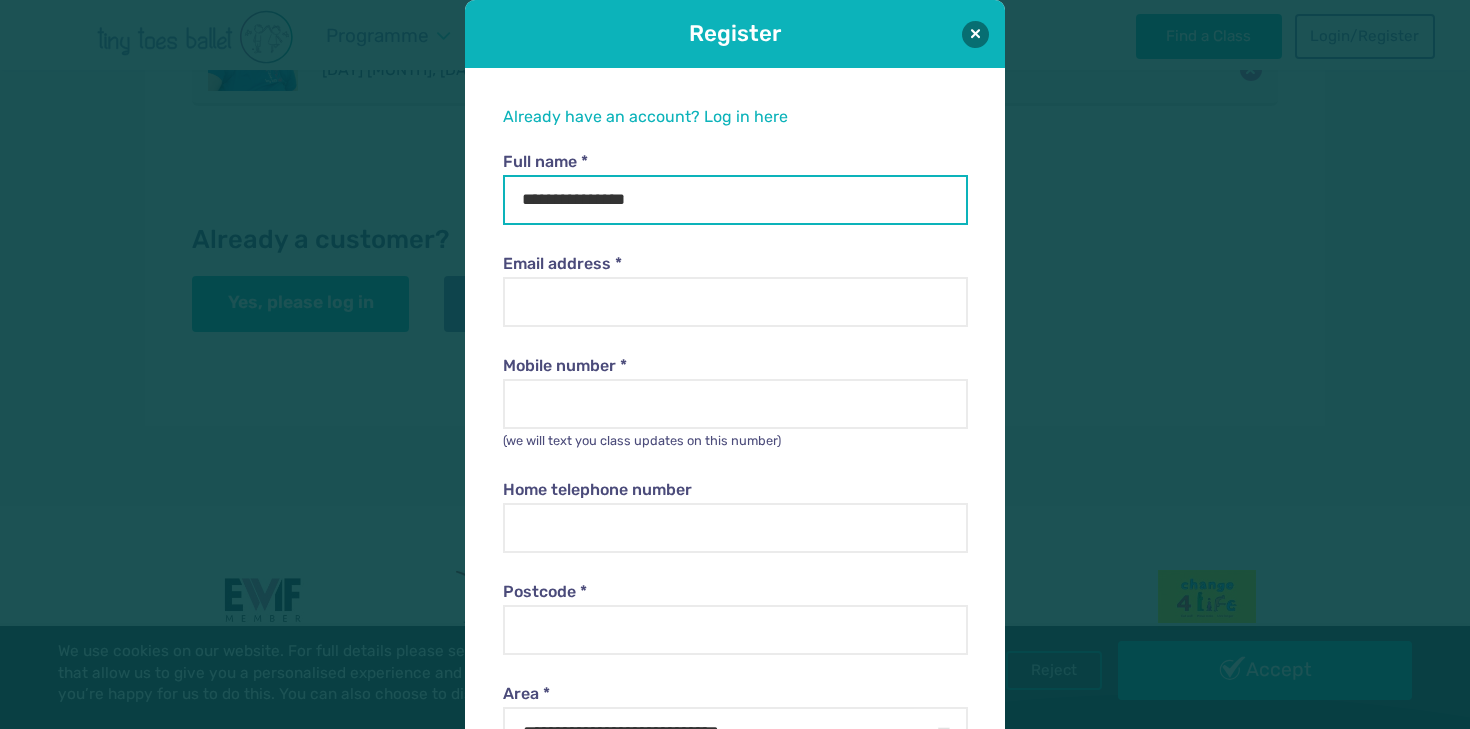 type on "**********" 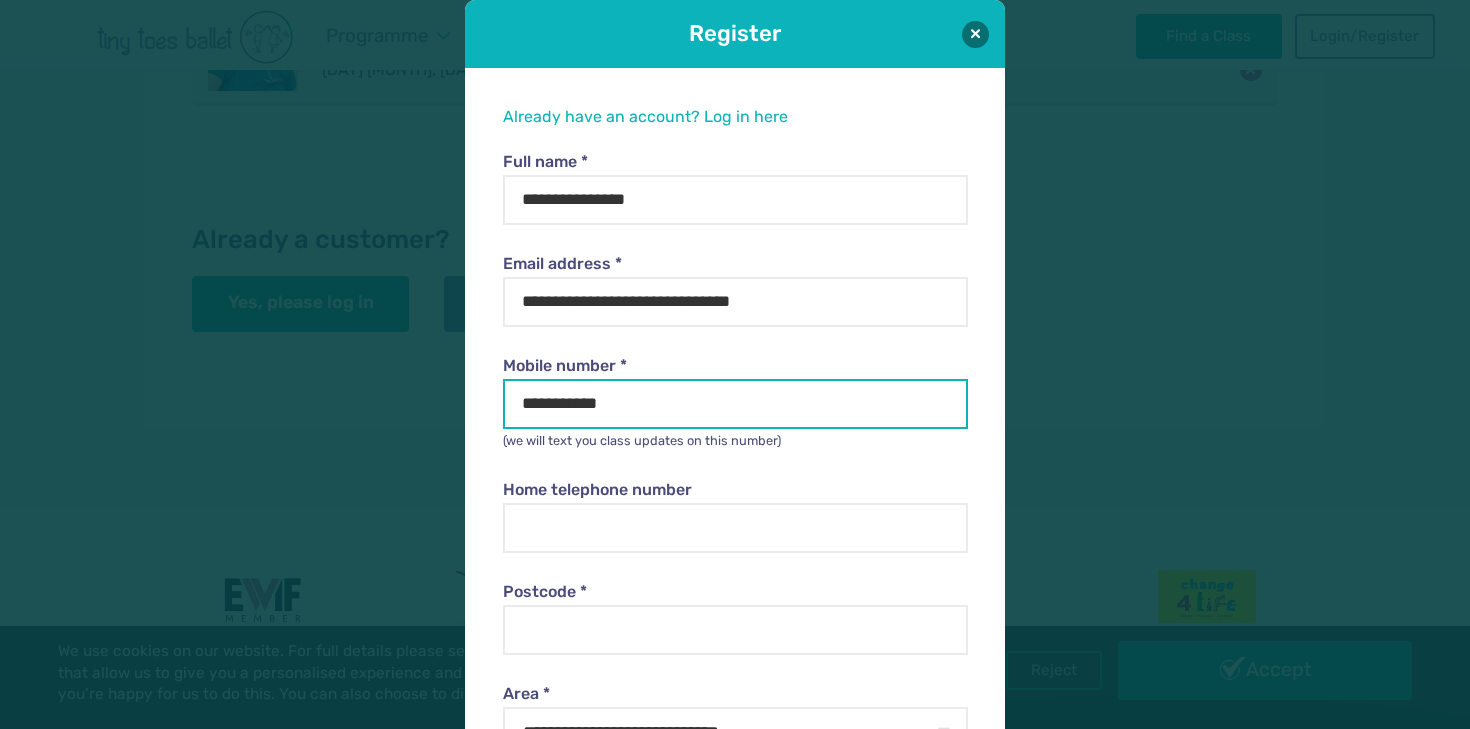 type on "********" 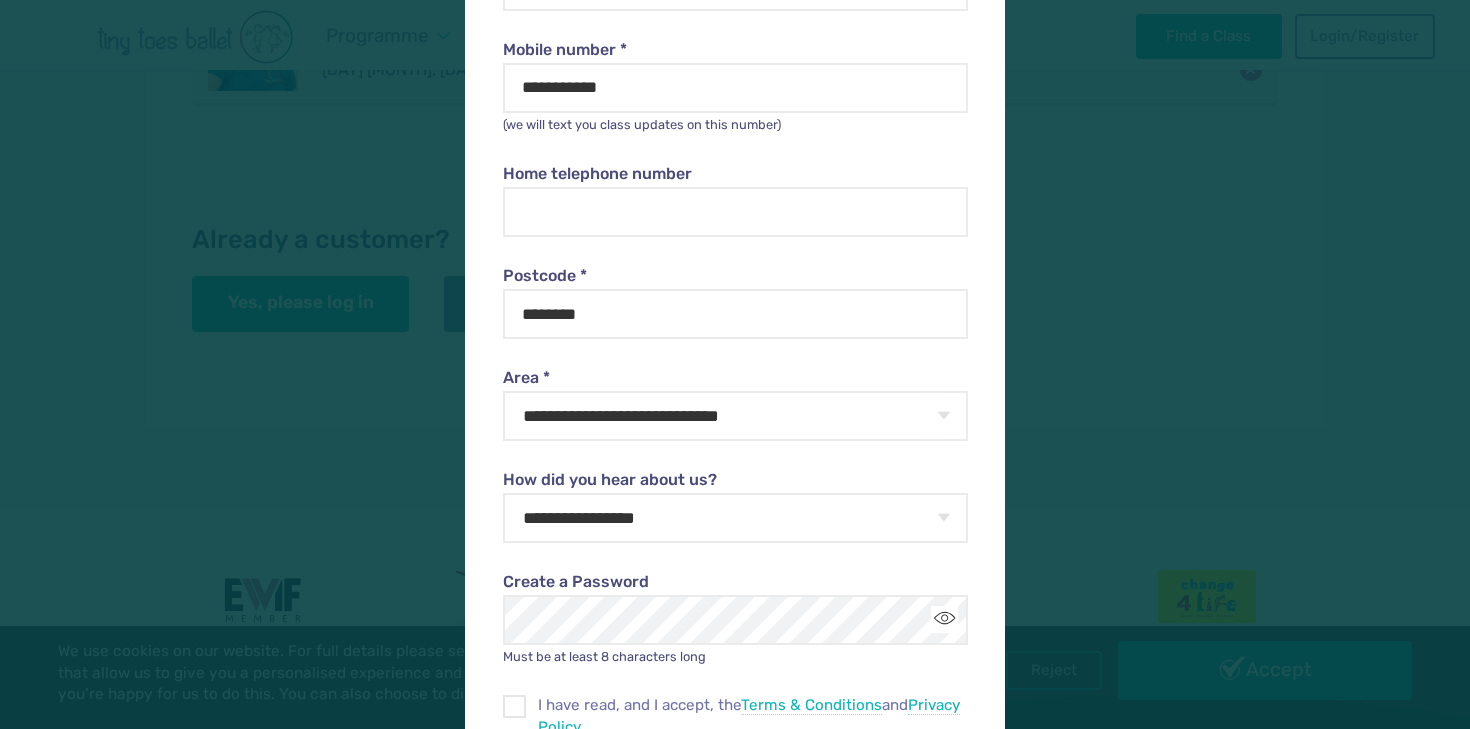 scroll, scrollTop: 404, scrollLeft: 0, axis: vertical 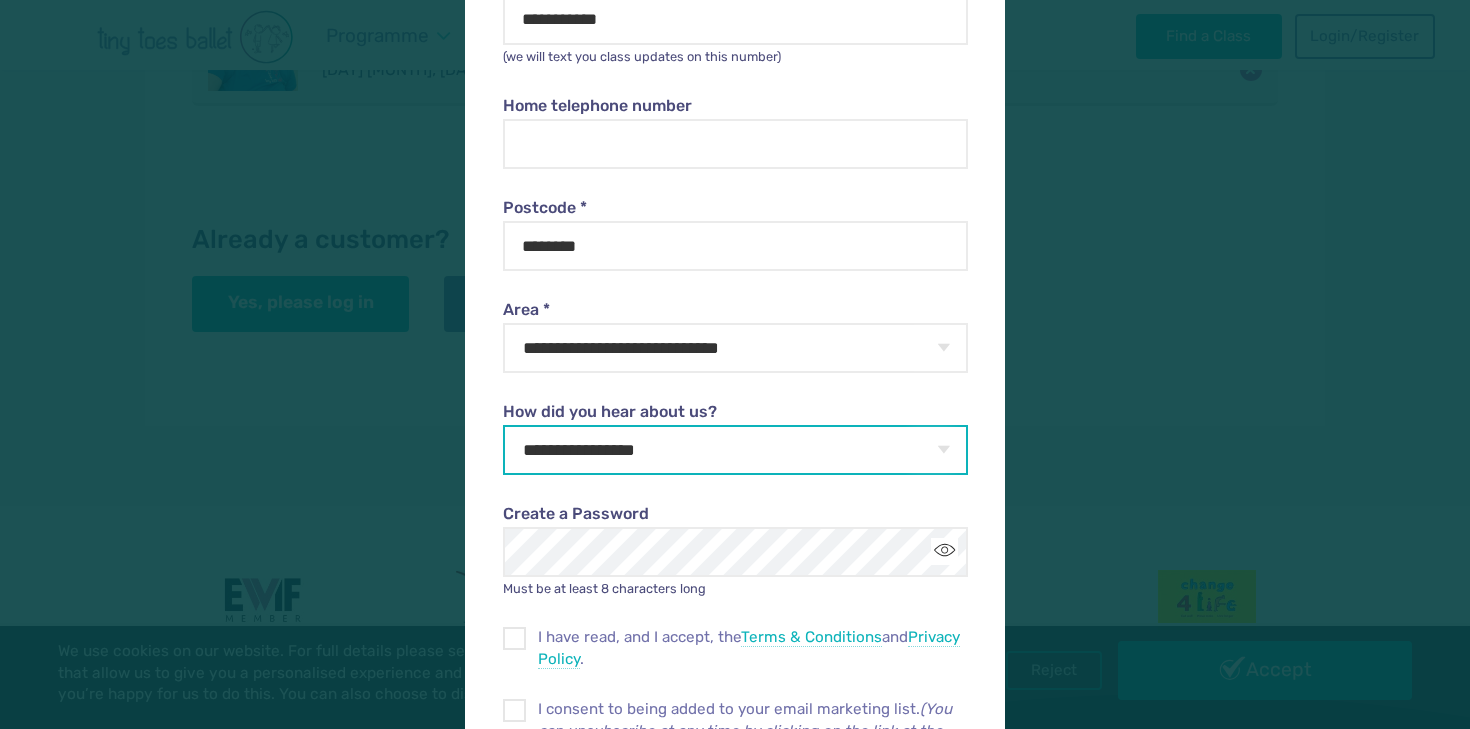 click on "**********" at bounding box center (735, 450) 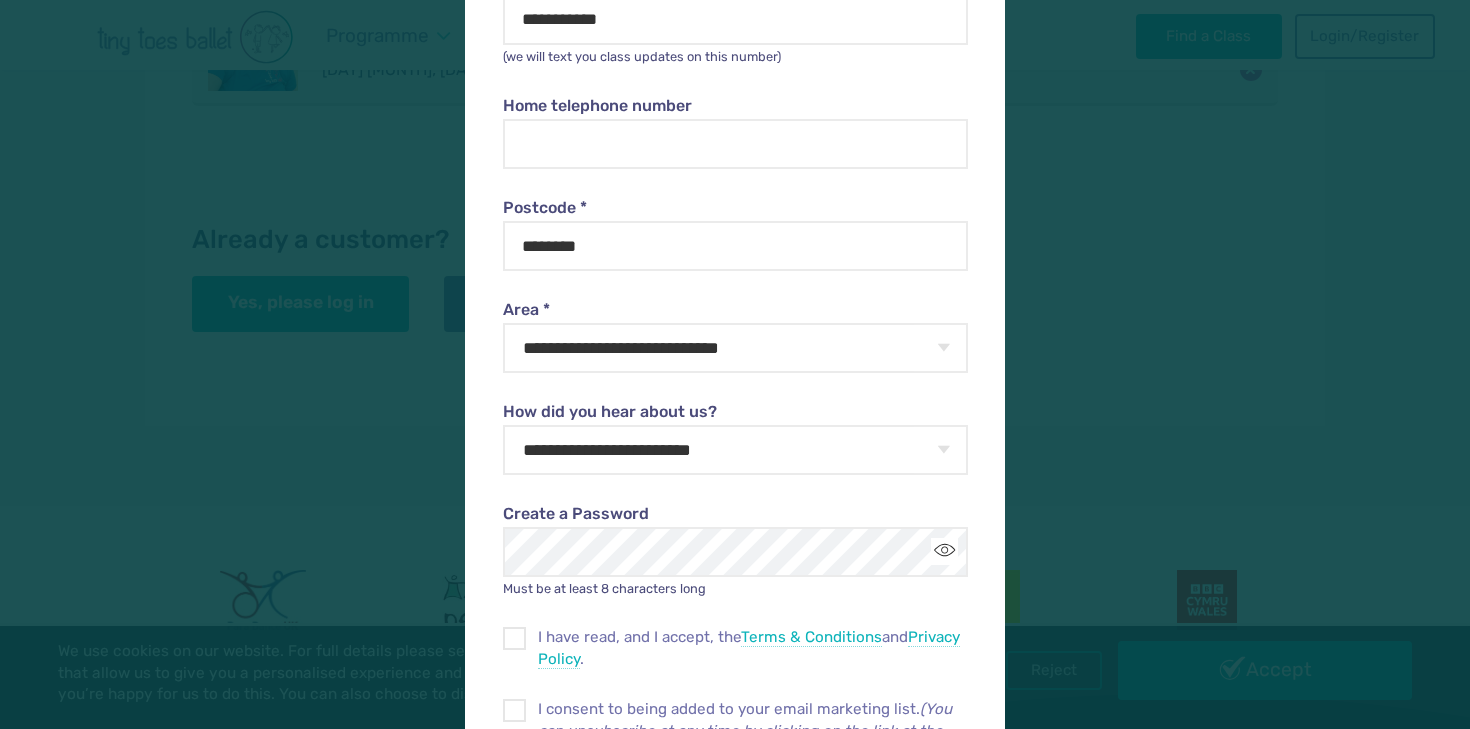 click on "Create a Password
Must be at least 8 characters long" at bounding box center (735, 537) 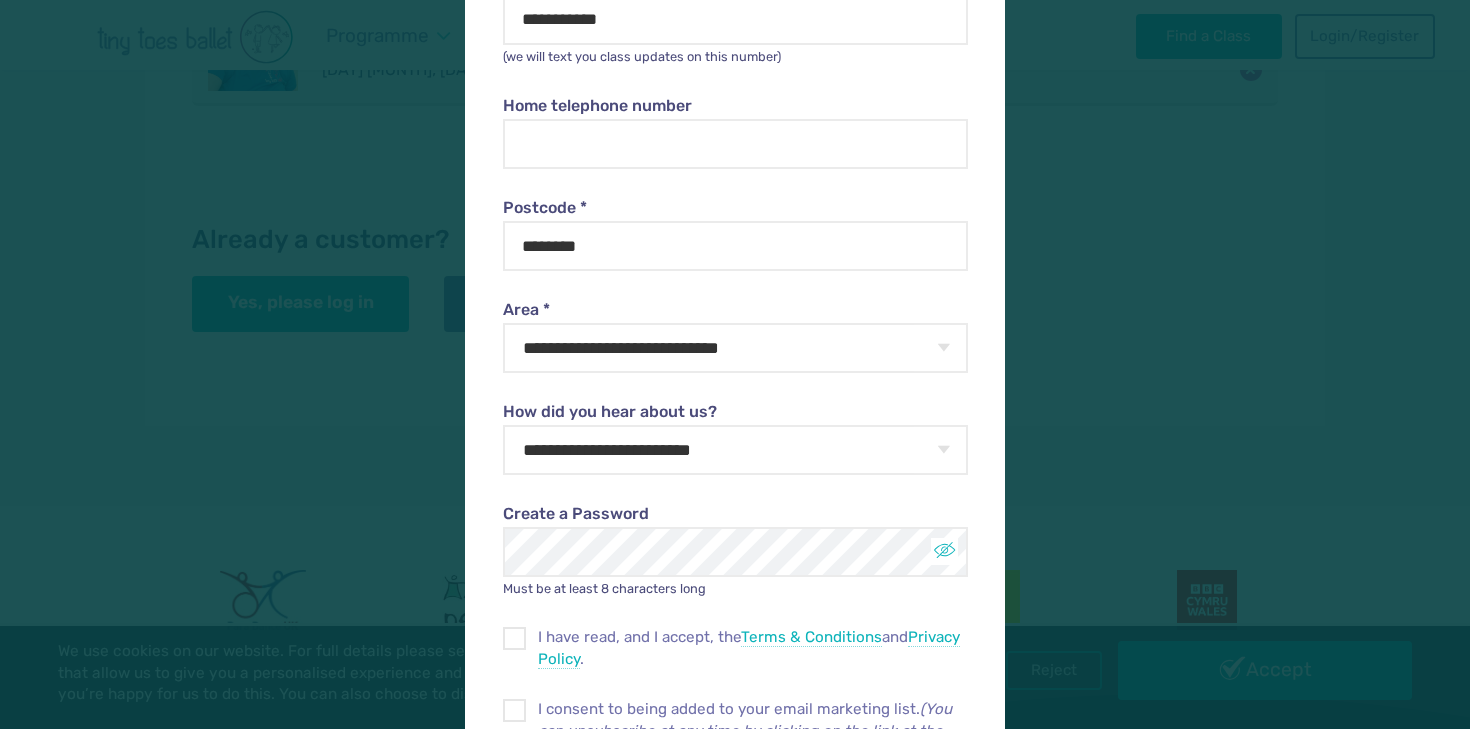 click at bounding box center (944, 551) 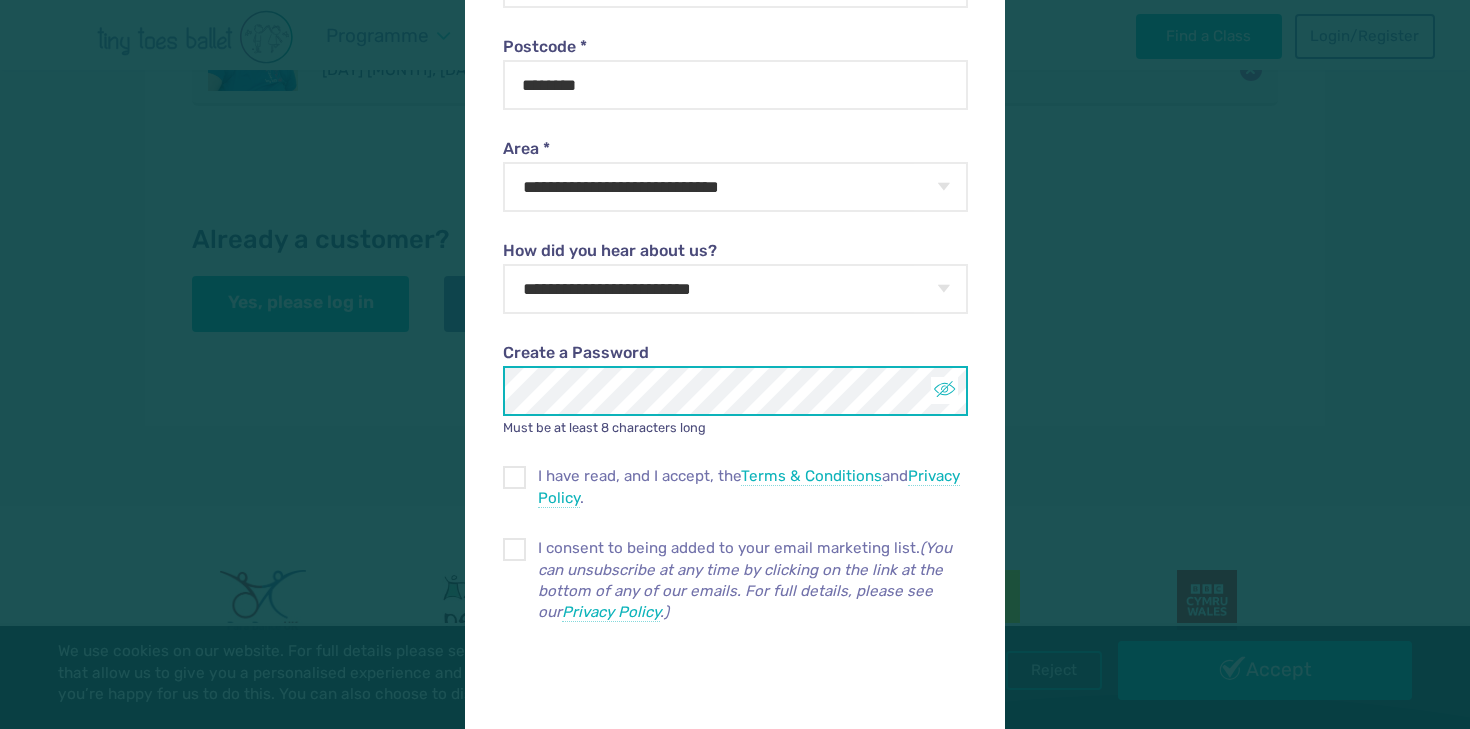 scroll, scrollTop: 660, scrollLeft: 0, axis: vertical 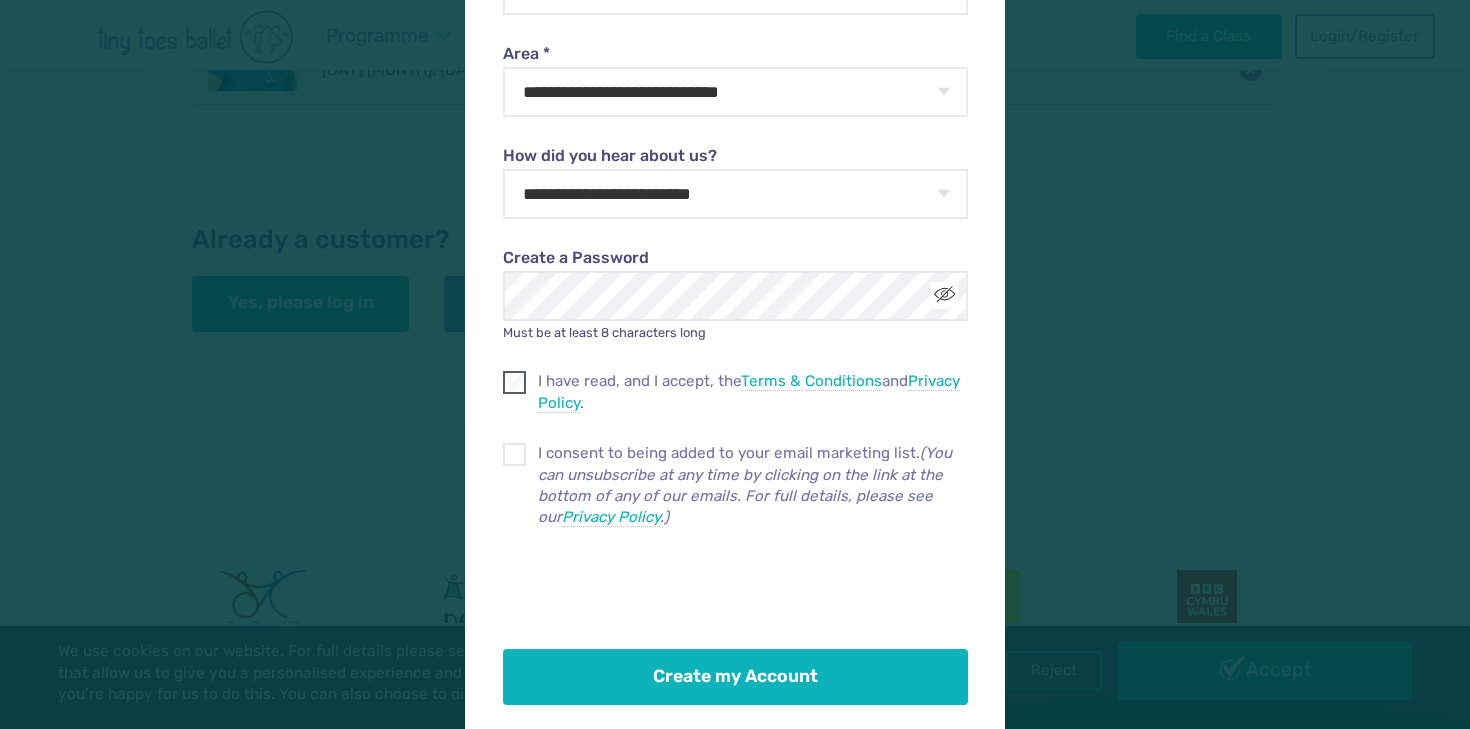 click on "I have read, and I accept, the
Terms & Conditions  and
Privacy Policy ." at bounding box center (753, 392) 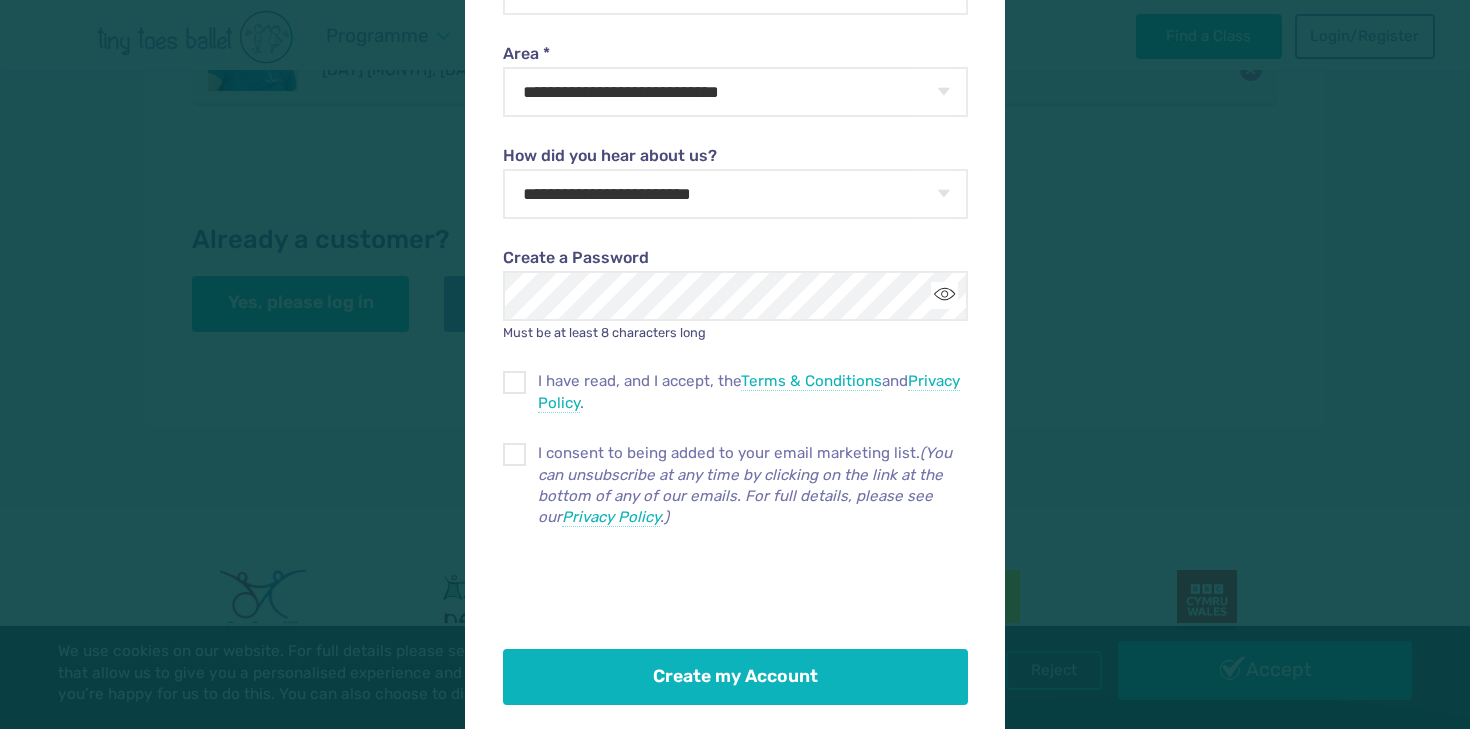 scroll, scrollTop: 684, scrollLeft: 0, axis: vertical 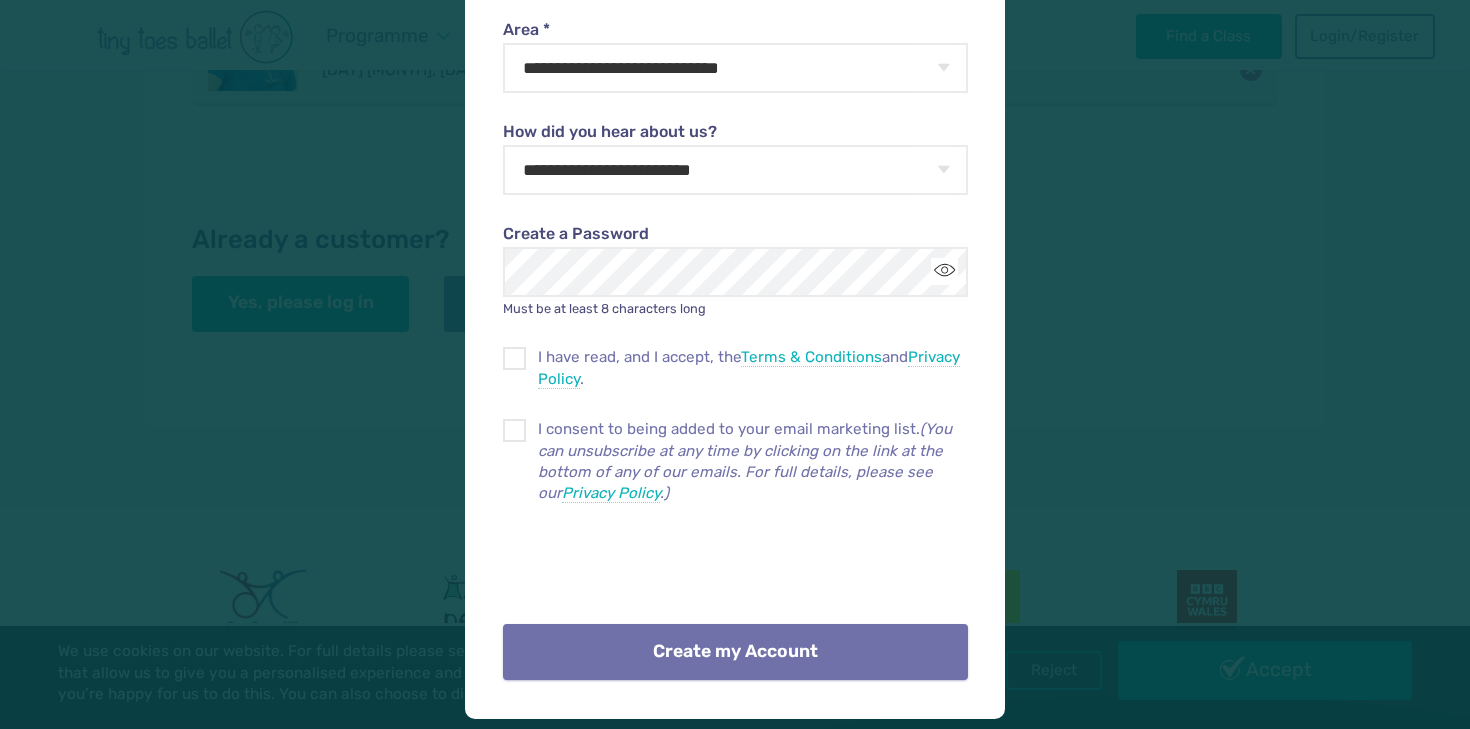 click on "Create my Account" at bounding box center (735, 652) 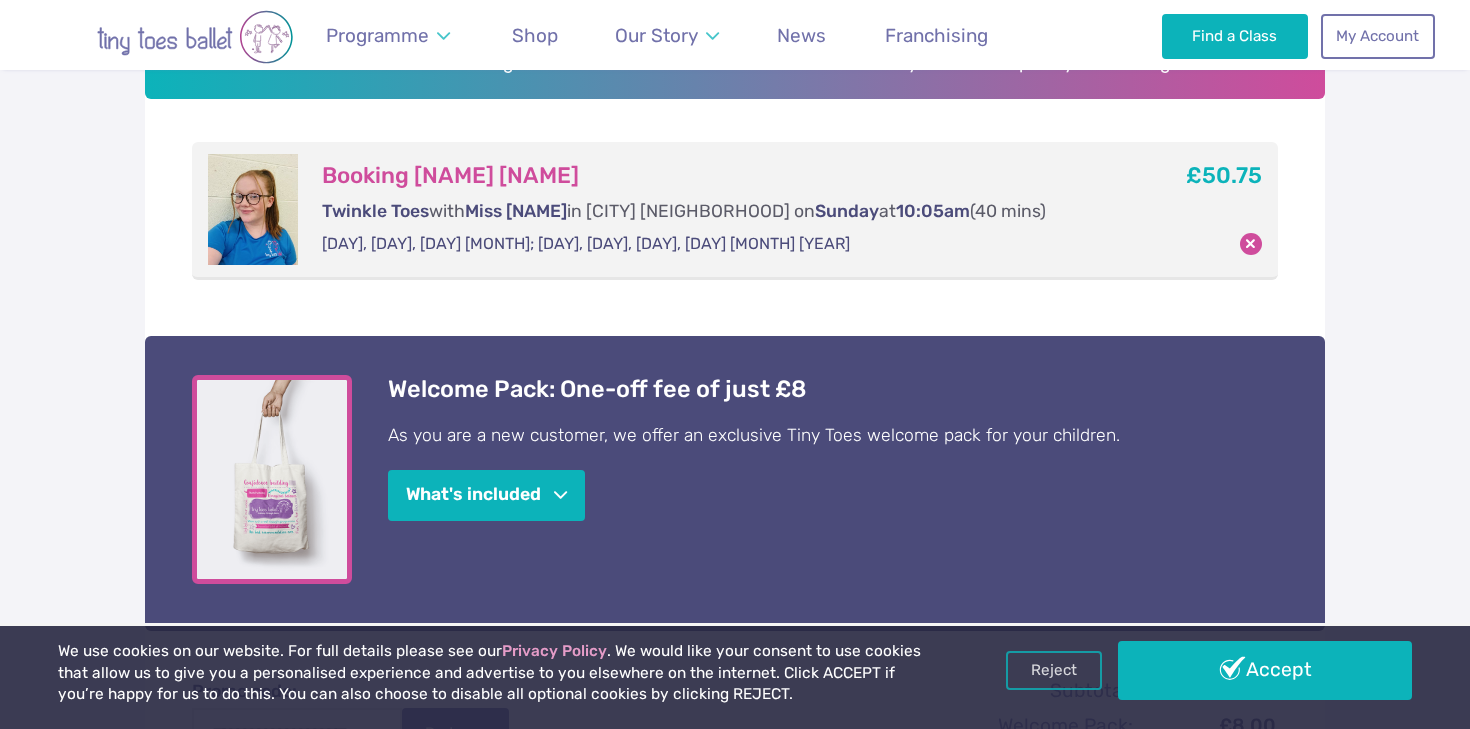 scroll, scrollTop: 354, scrollLeft: 0, axis: vertical 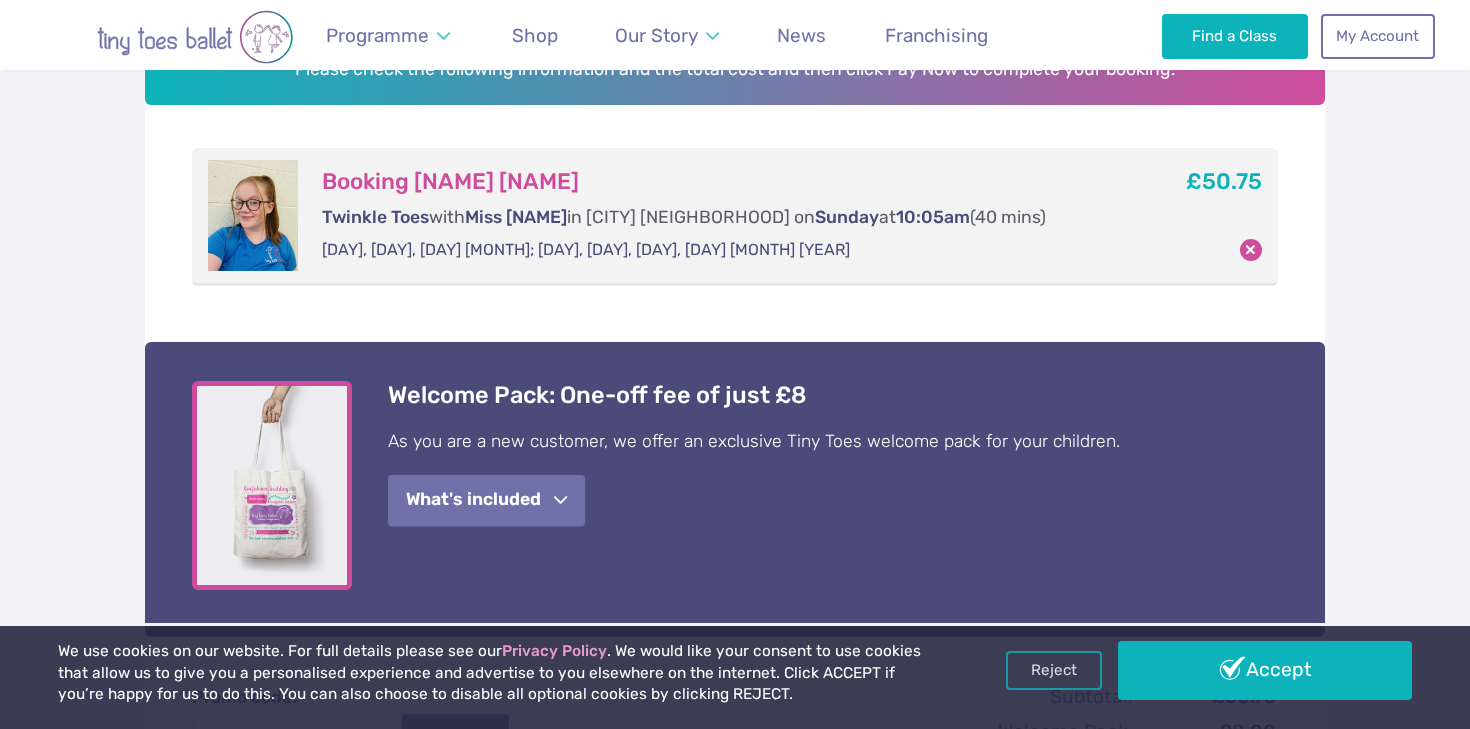 click on "What's included" at bounding box center [486, 500] 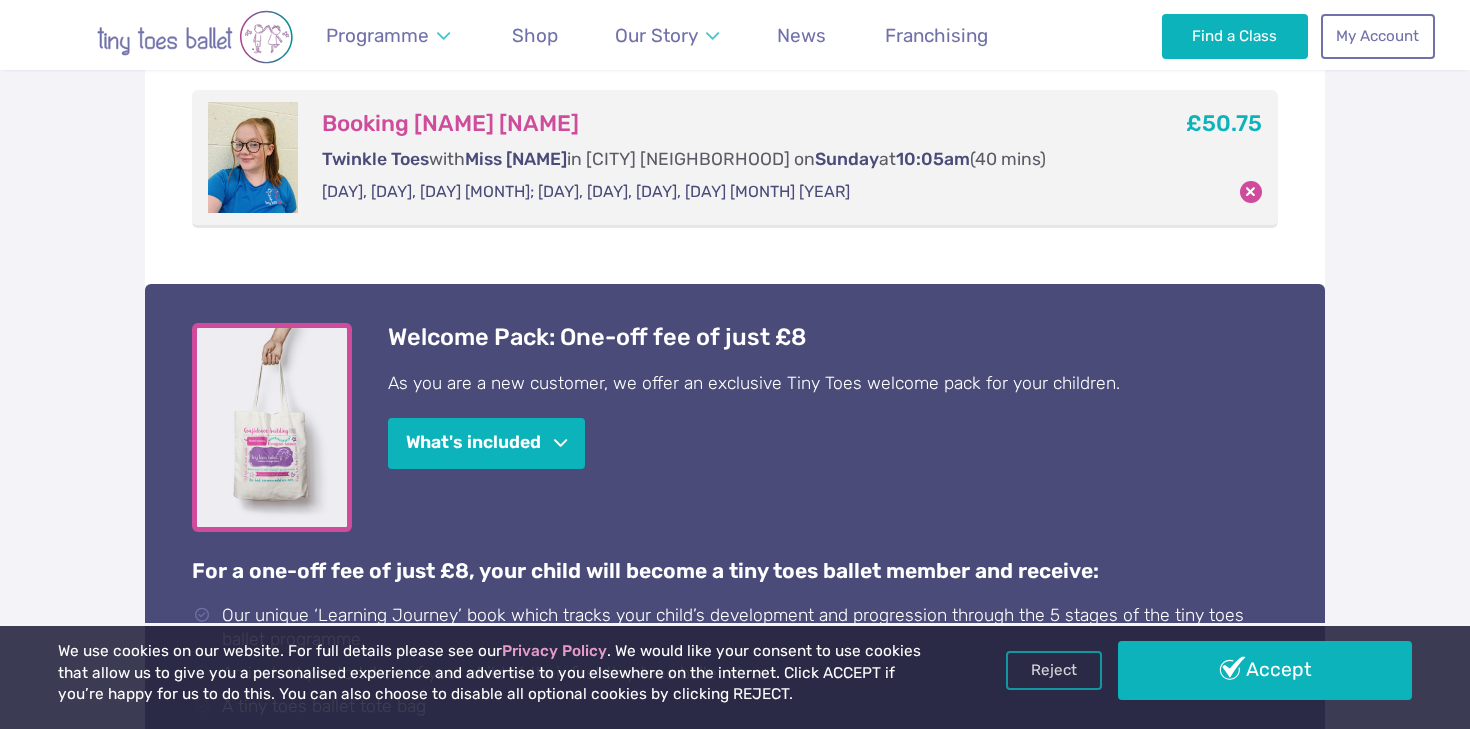 scroll, scrollTop: 327, scrollLeft: 0, axis: vertical 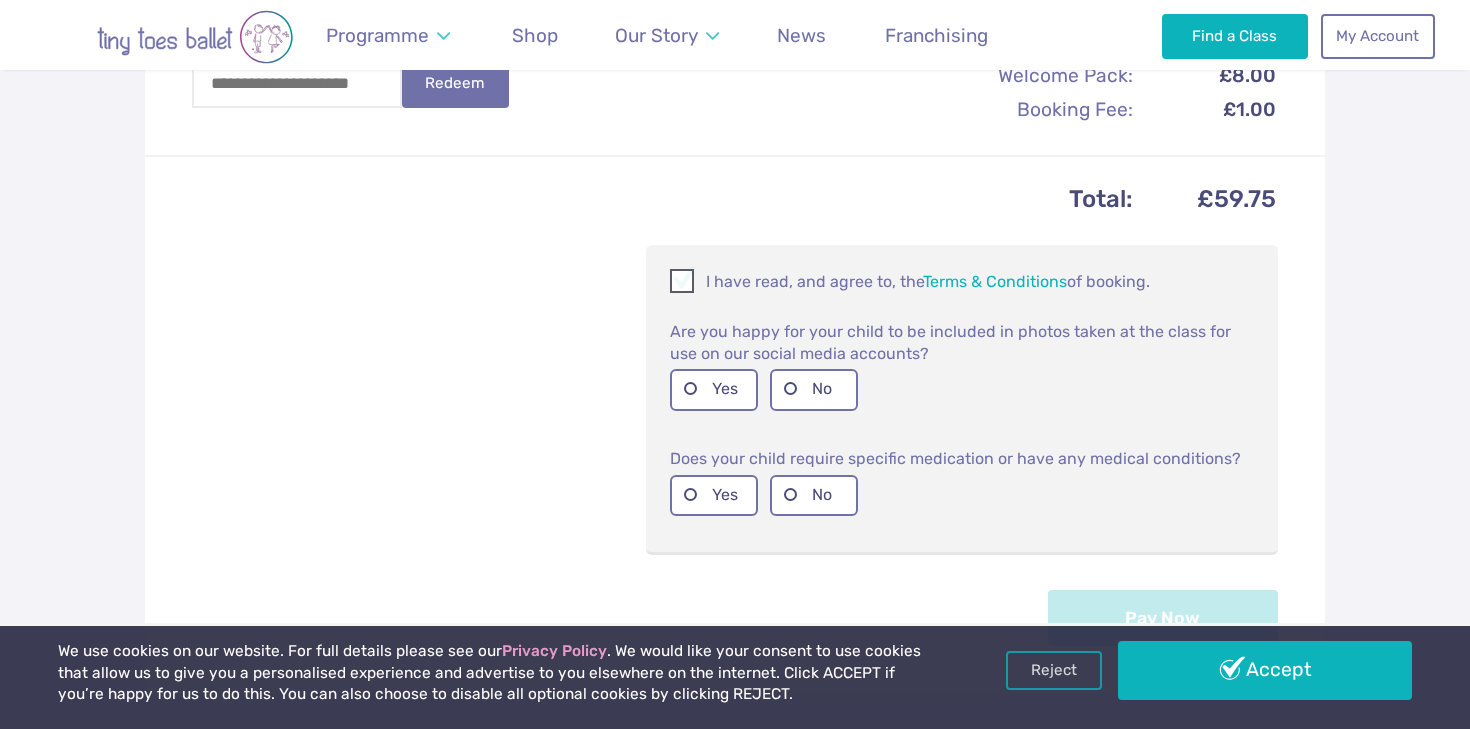 click at bounding box center [683, 284] 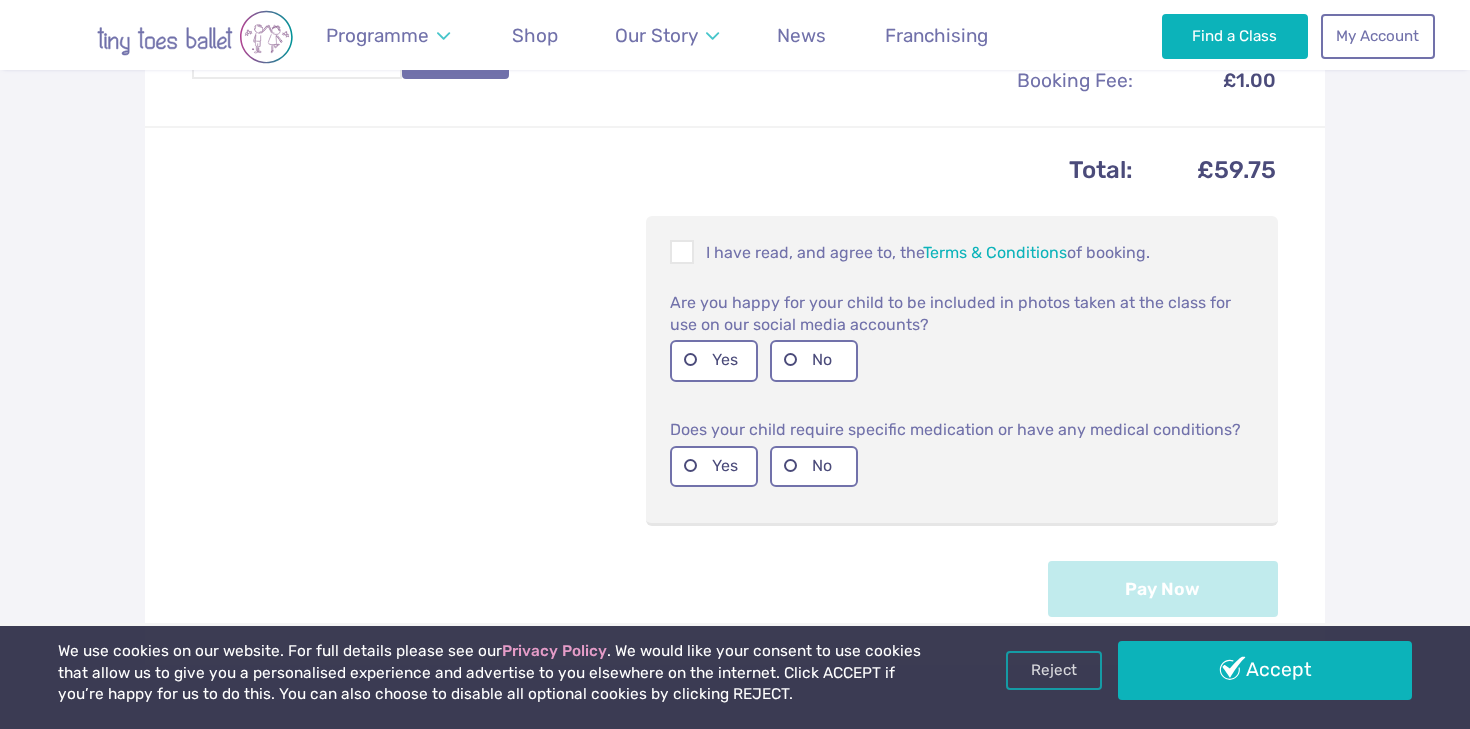 scroll, scrollTop: 1371, scrollLeft: 0, axis: vertical 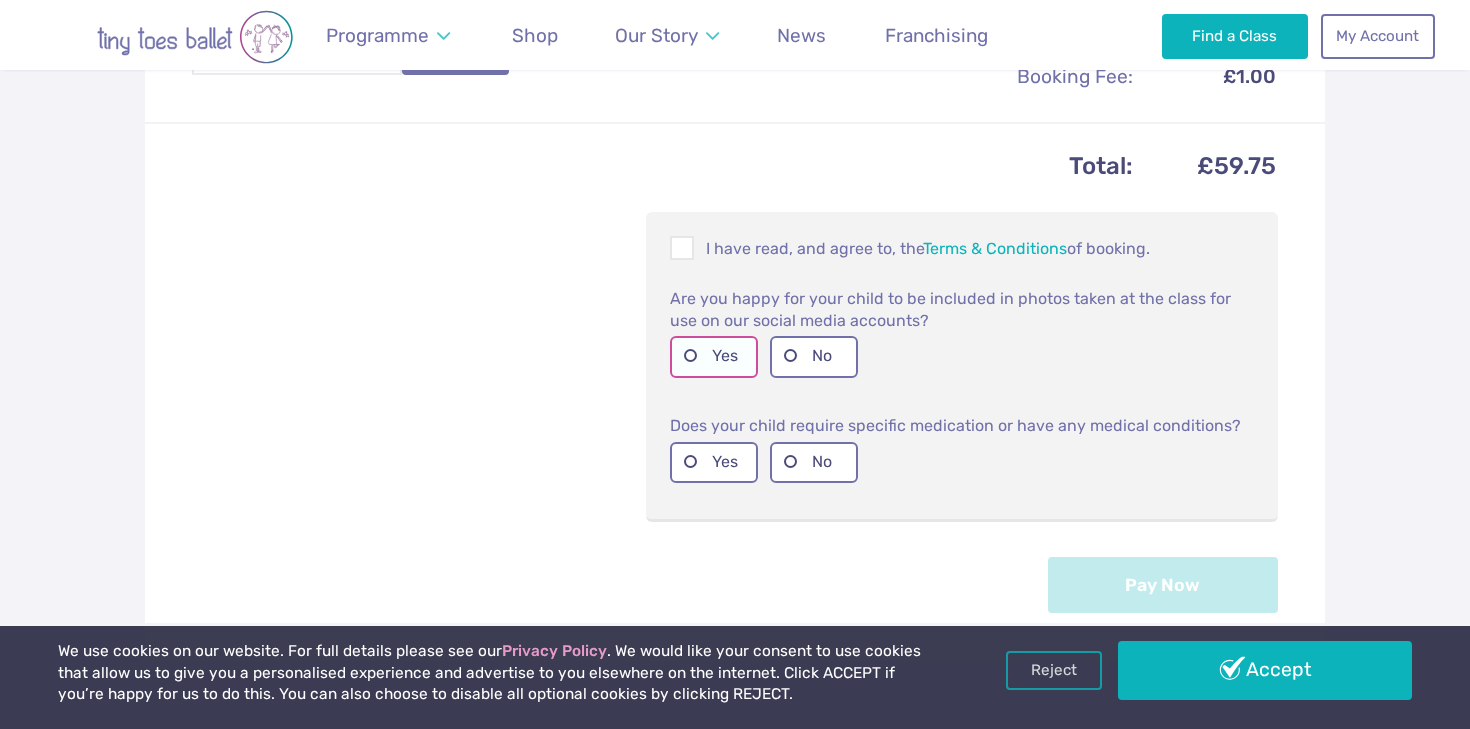 click on "Yes" at bounding box center (714, 356) 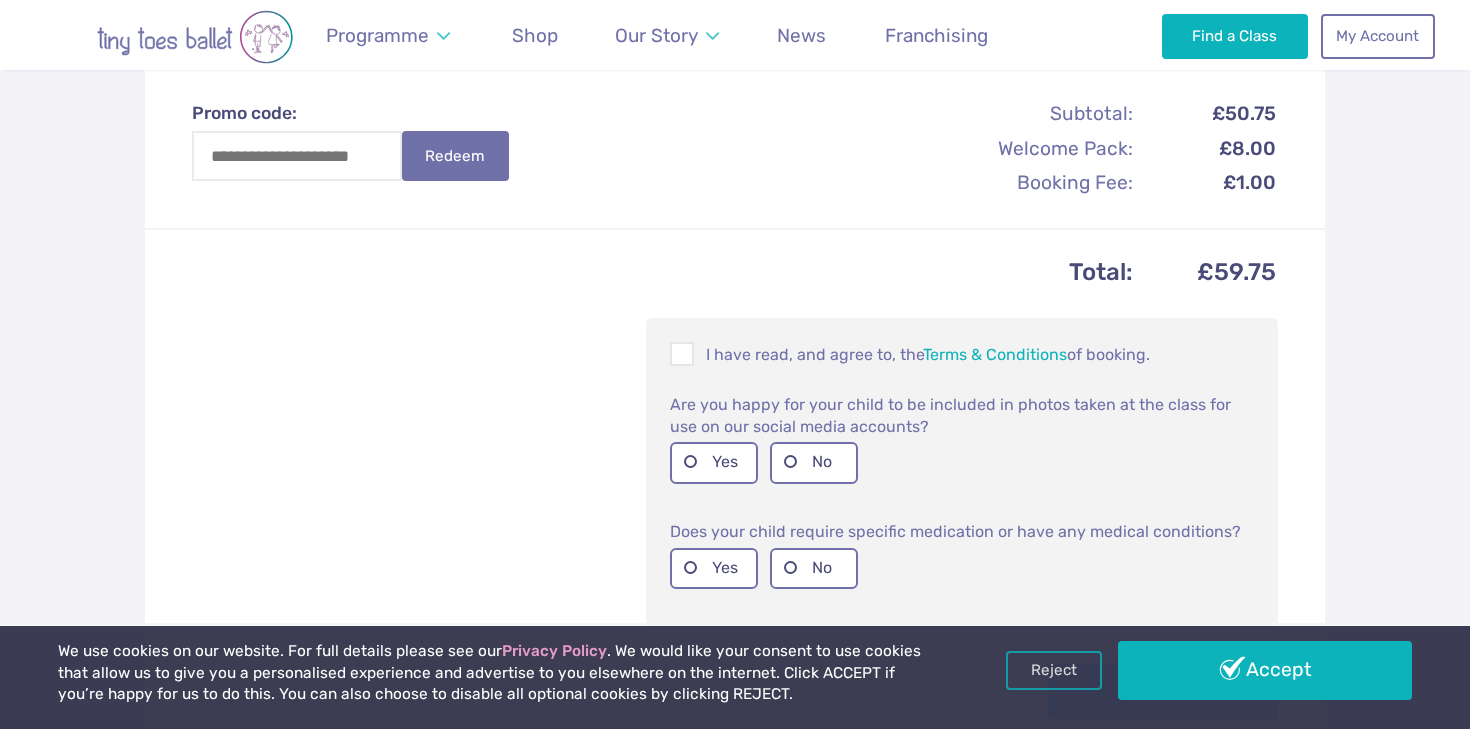 scroll, scrollTop: 1388, scrollLeft: 0, axis: vertical 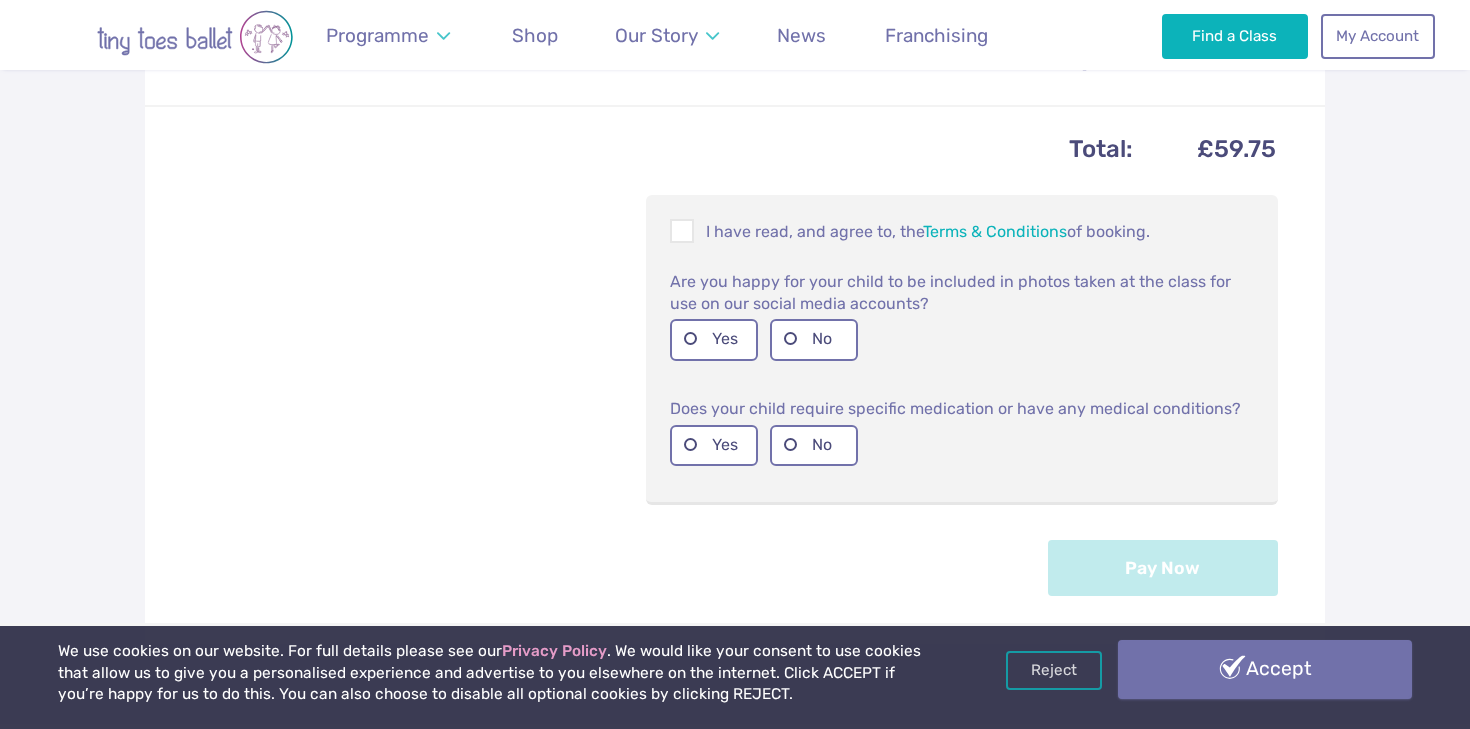 click on "Accept" at bounding box center [1265, 669] 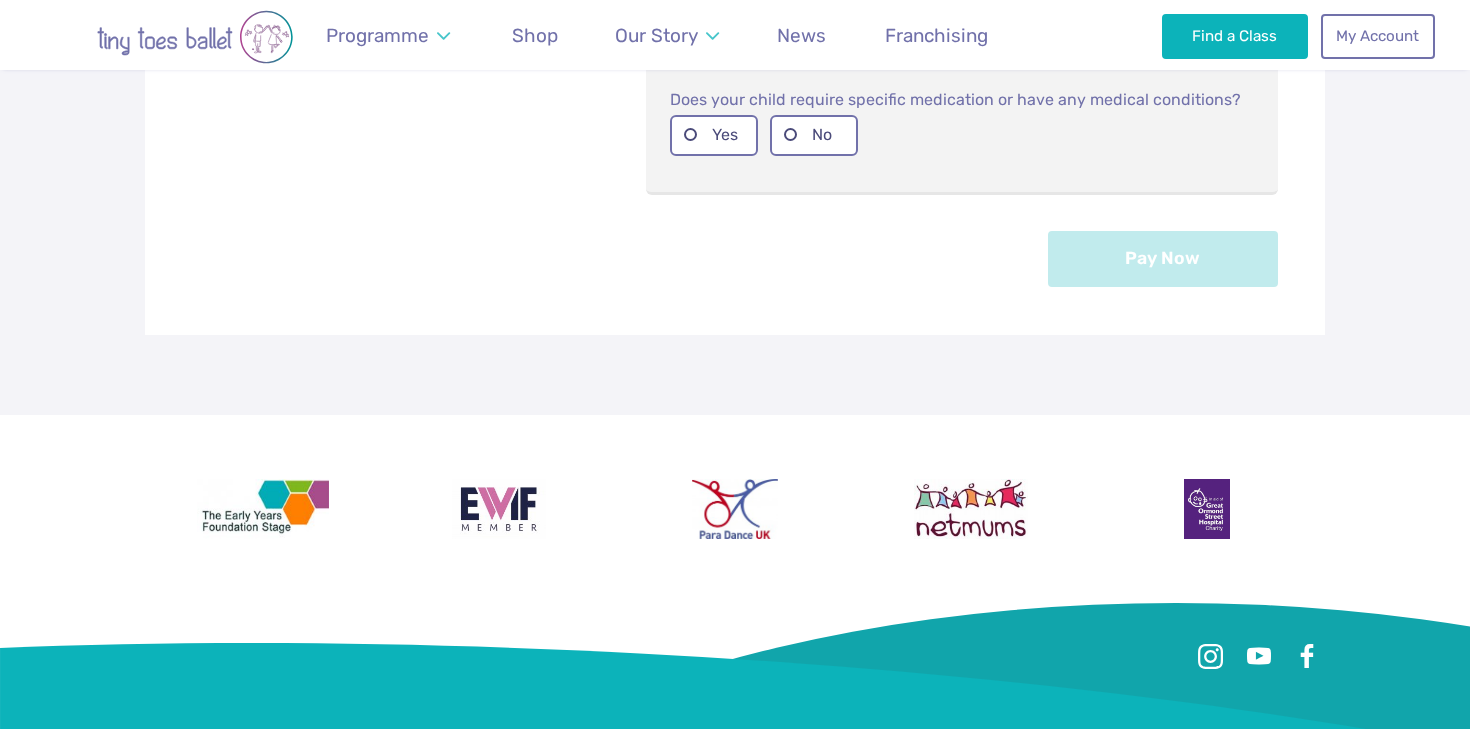 scroll, scrollTop: 1064, scrollLeft: 0, axis: vertical 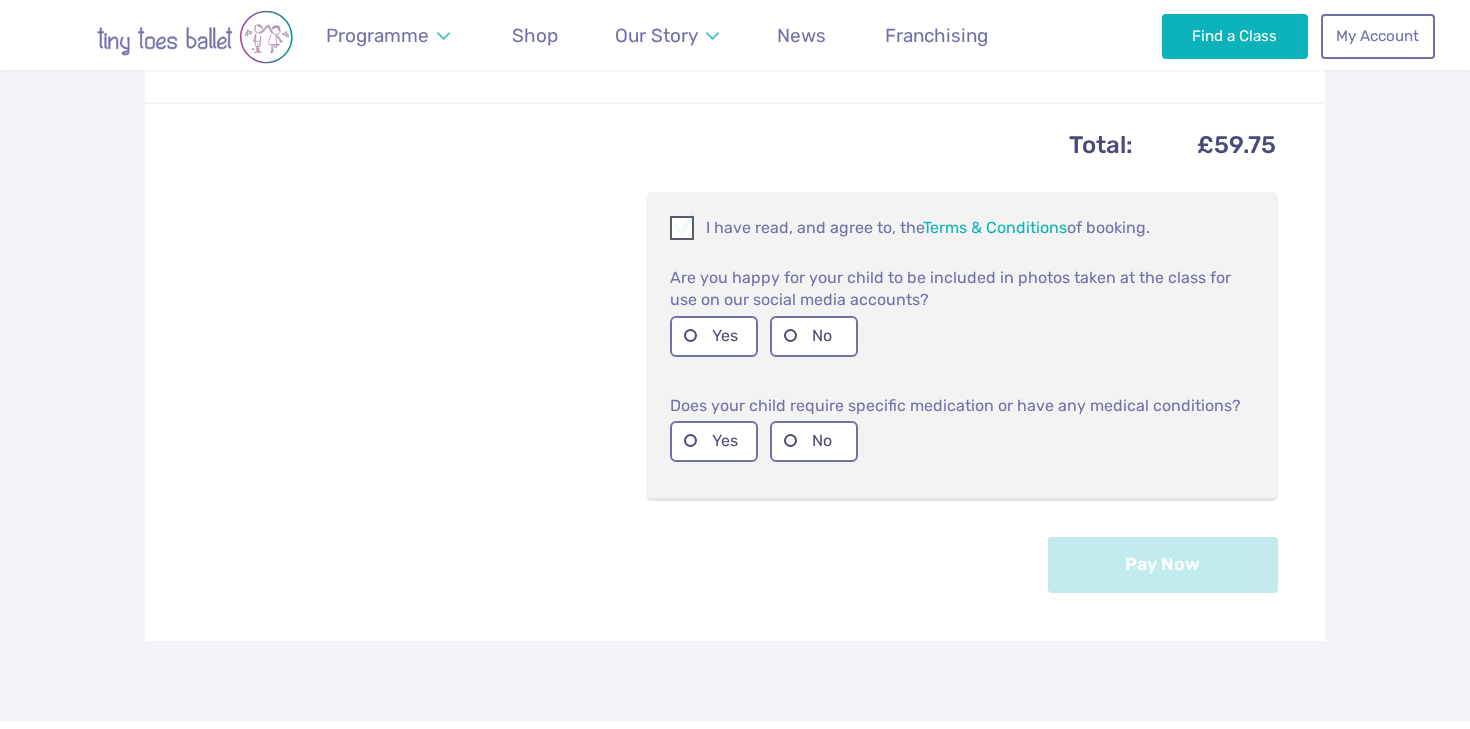 click on "I have read, and agree to, the  Terms & Conditions  of booking." at bounding box center [962, 228] 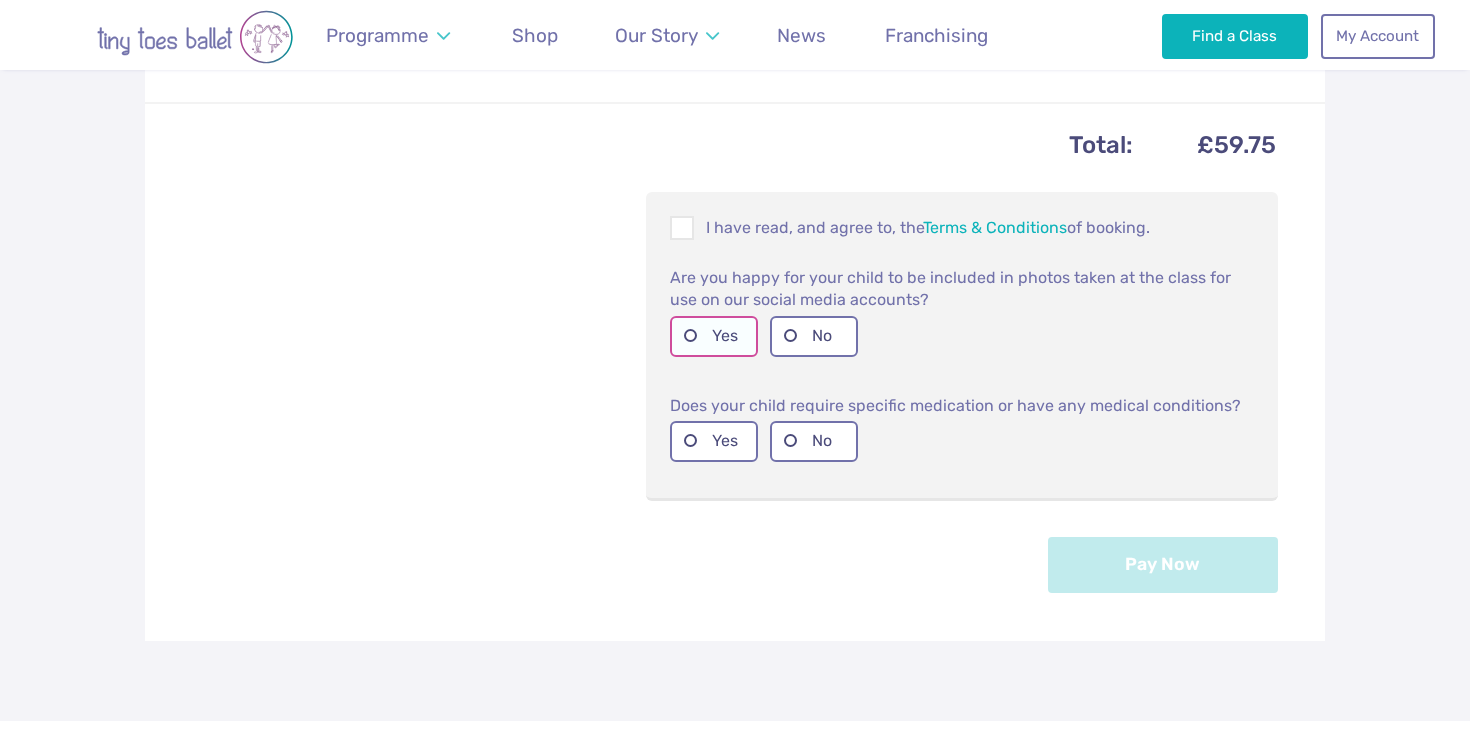 click on "Yes" at bounding box center [714, 336] 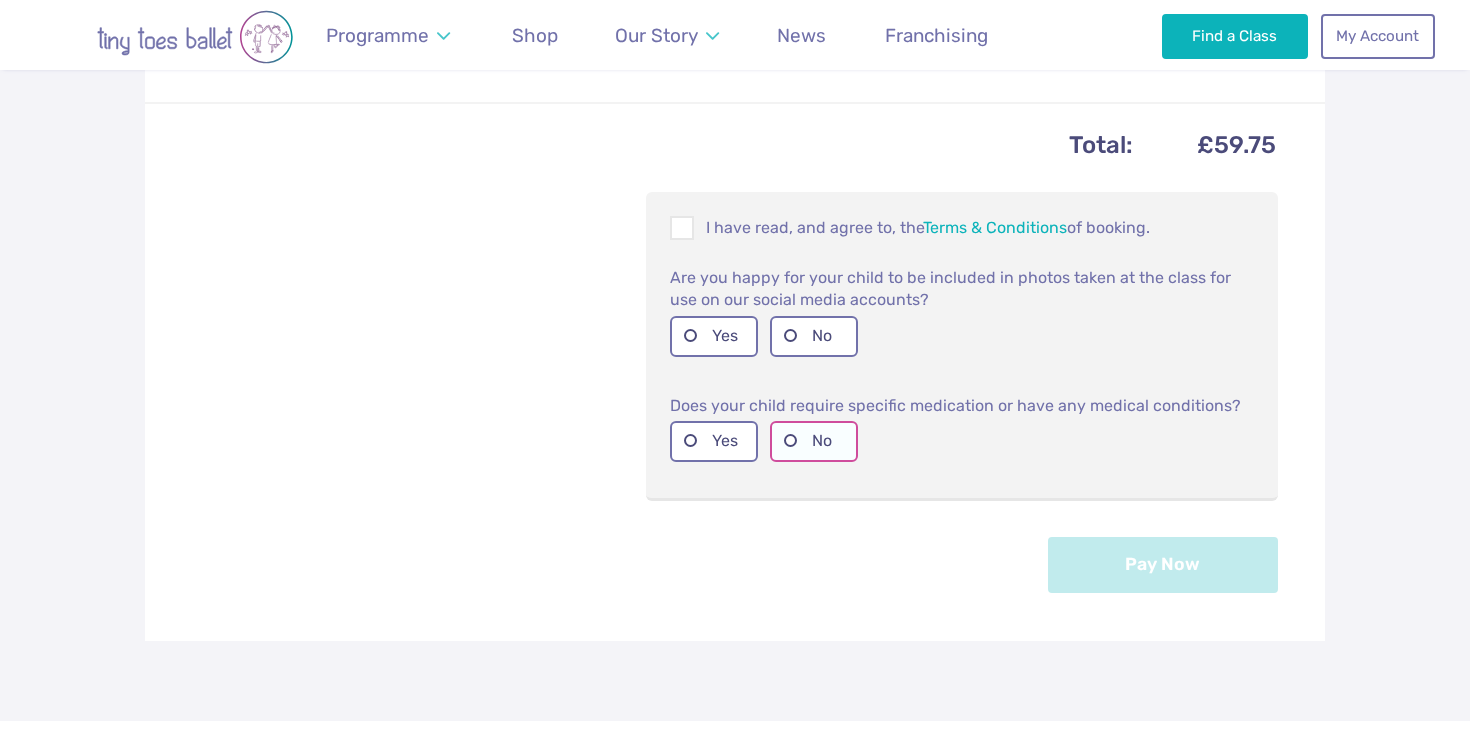 click on "No" at bounding box center [814, 441] 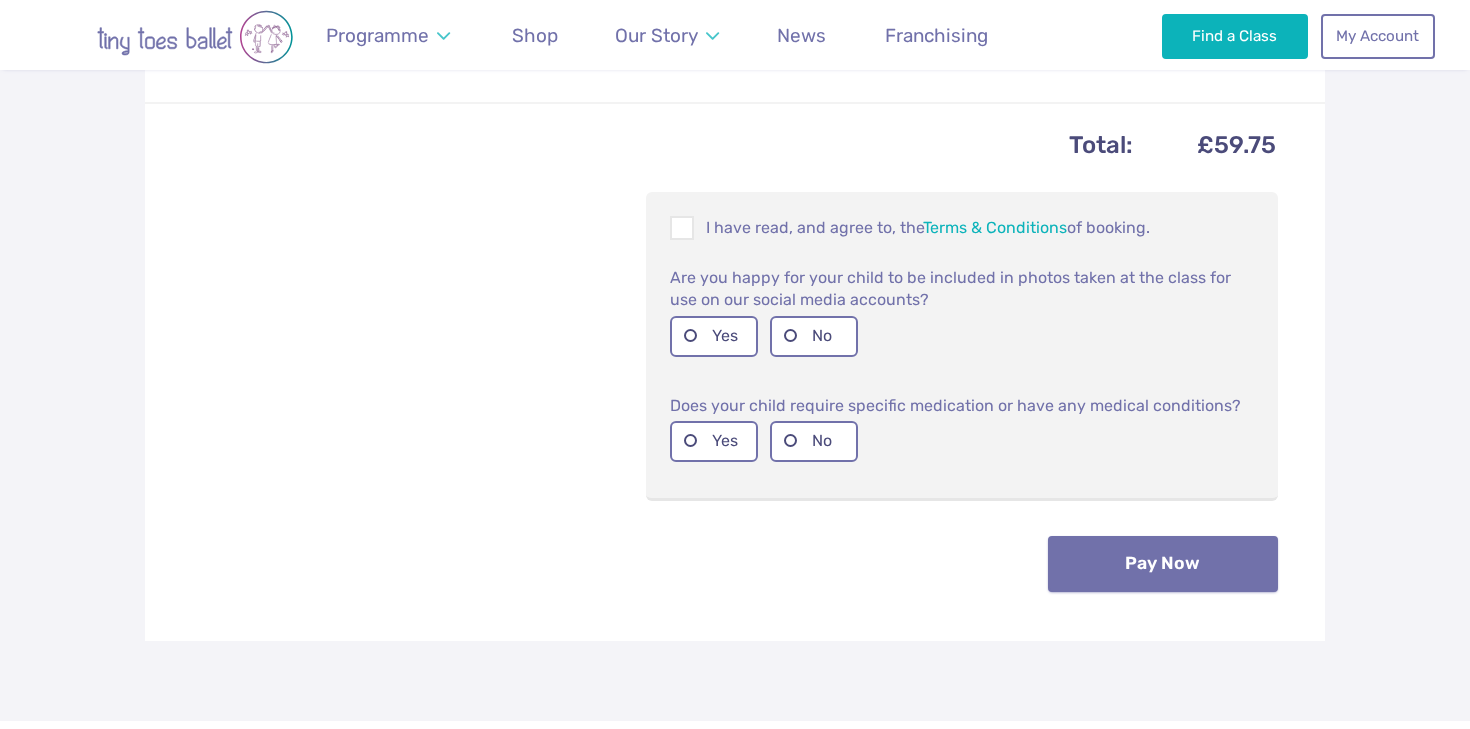 click on "Pay Now" at bounding box center (1163, 564) 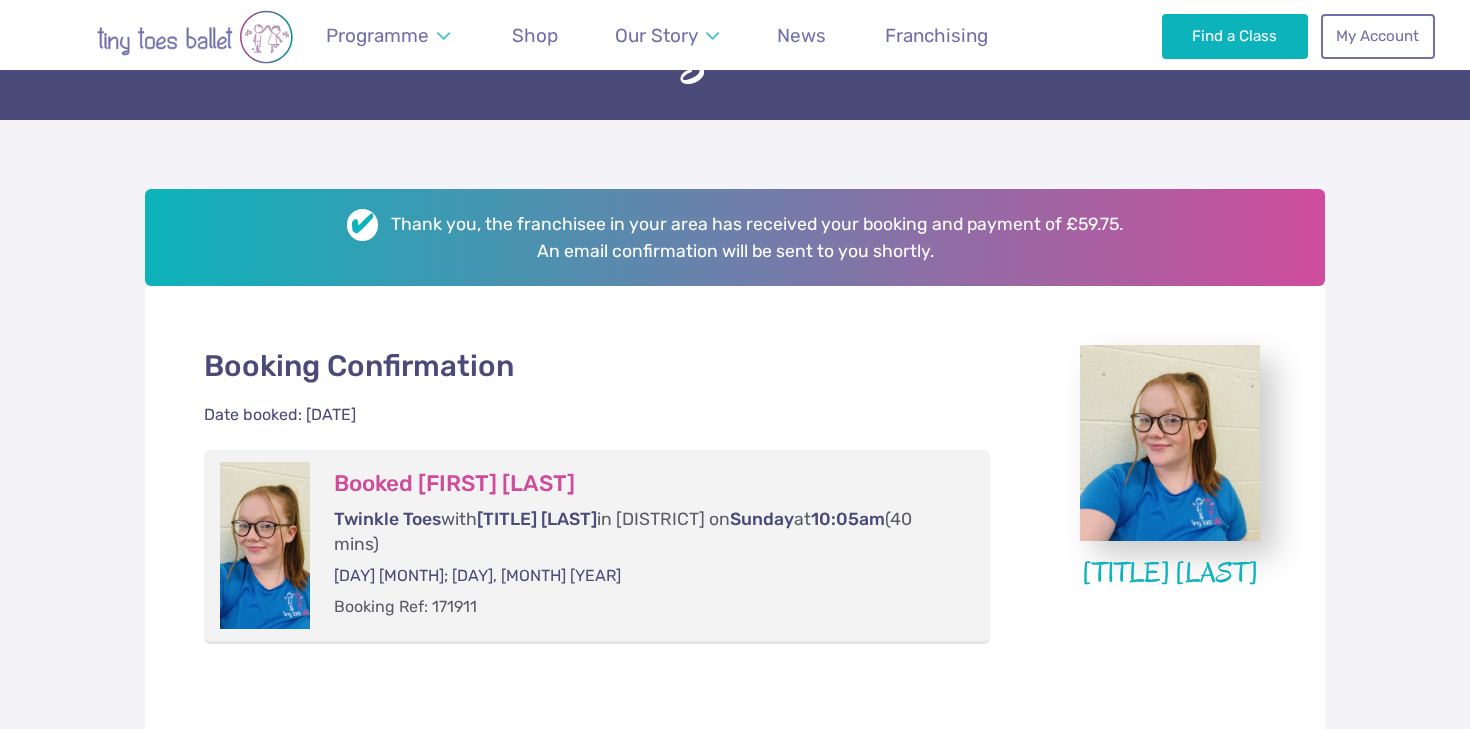 scroll, scrollTop: 196, scrollLeft: 0, axis: vertical 